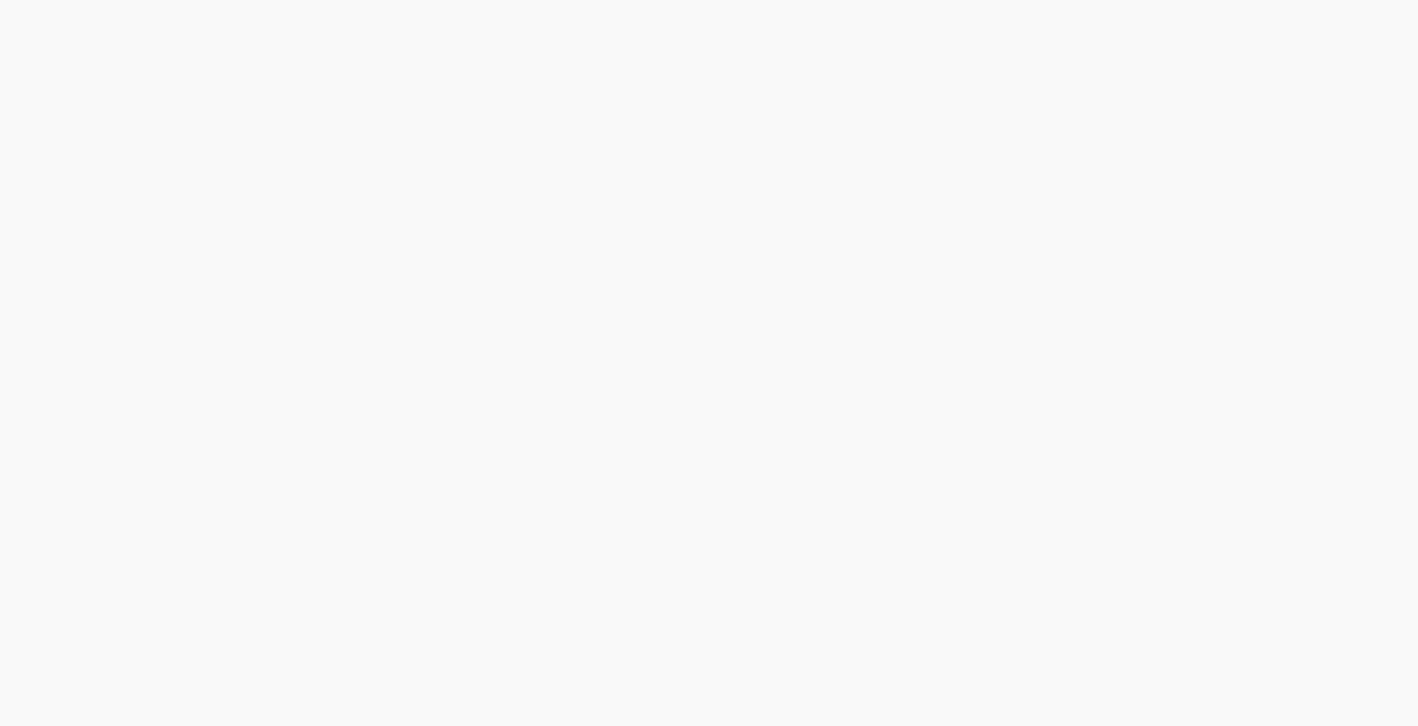scroll, scrollTop: 0, scrollLeft: 0, axis: both 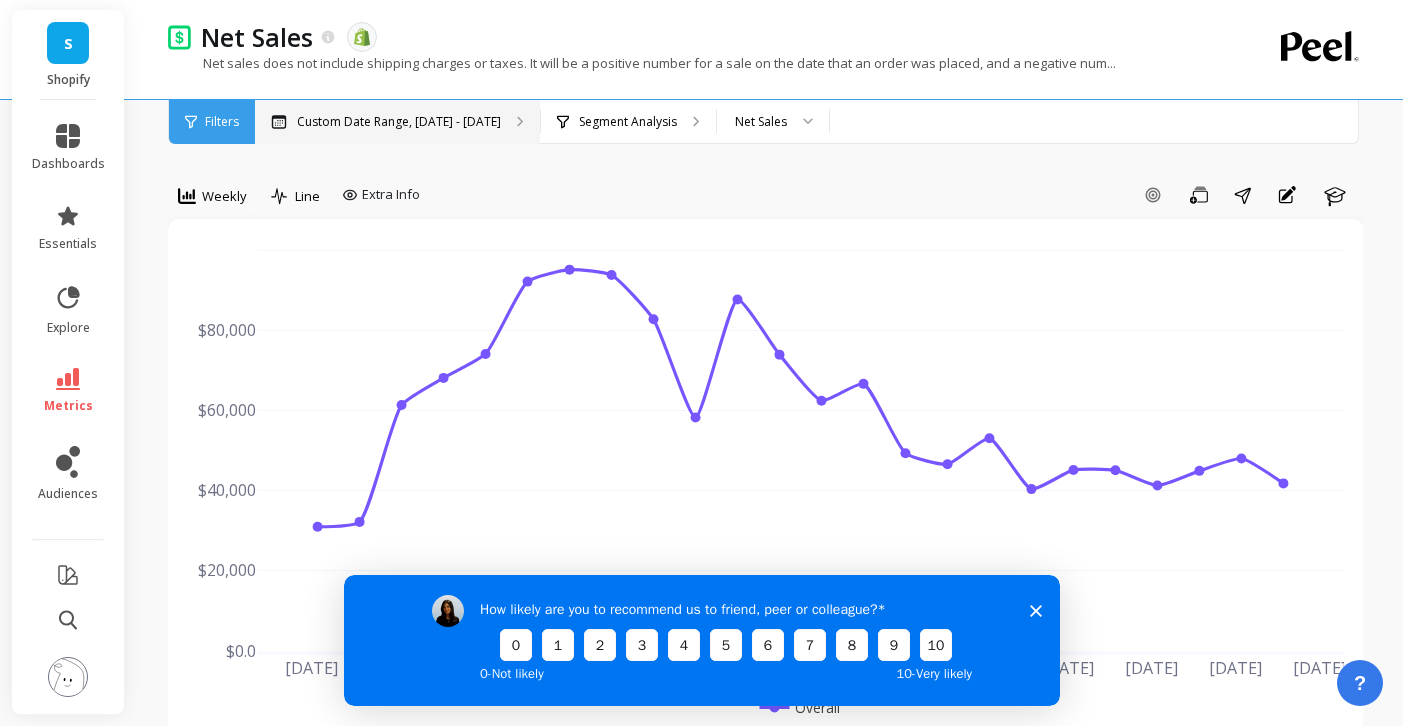 click on "Custom Date Range,  [DATE] - [DATE]" at bounding box center (399, 122) 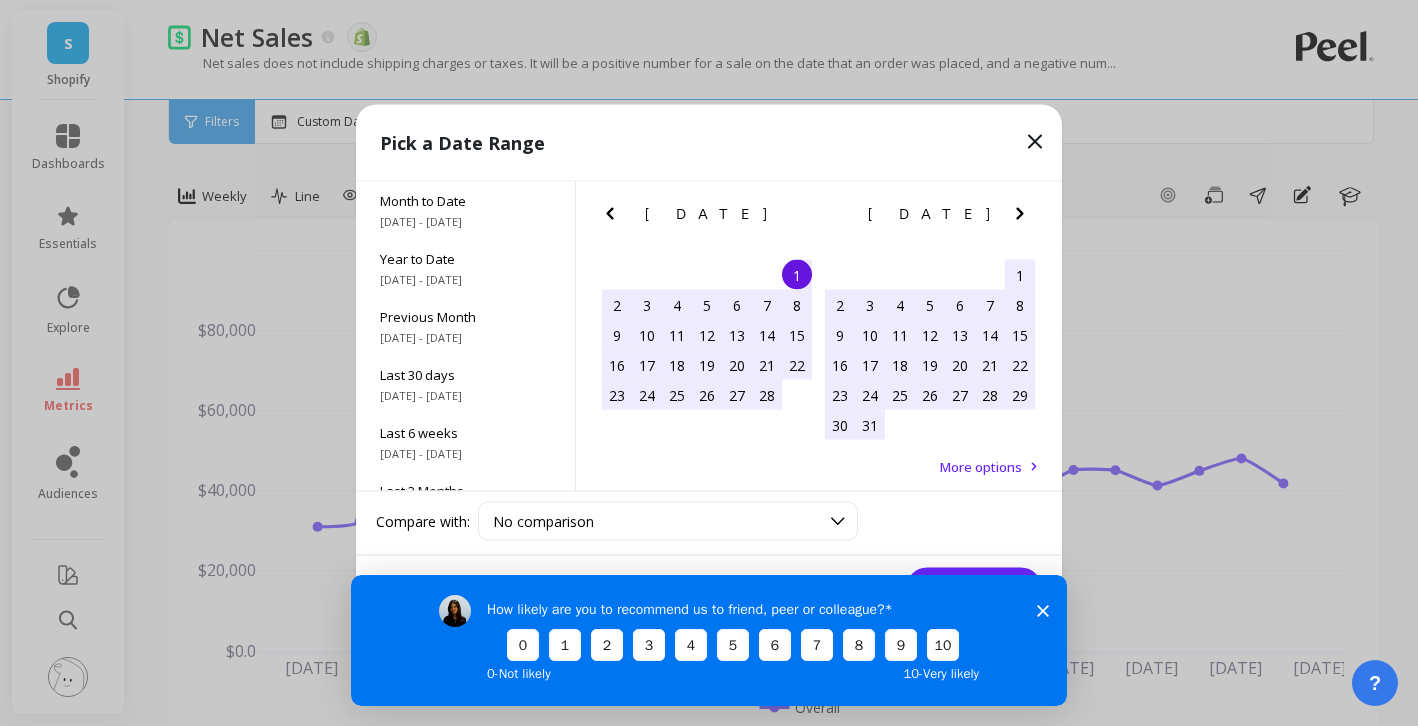 click 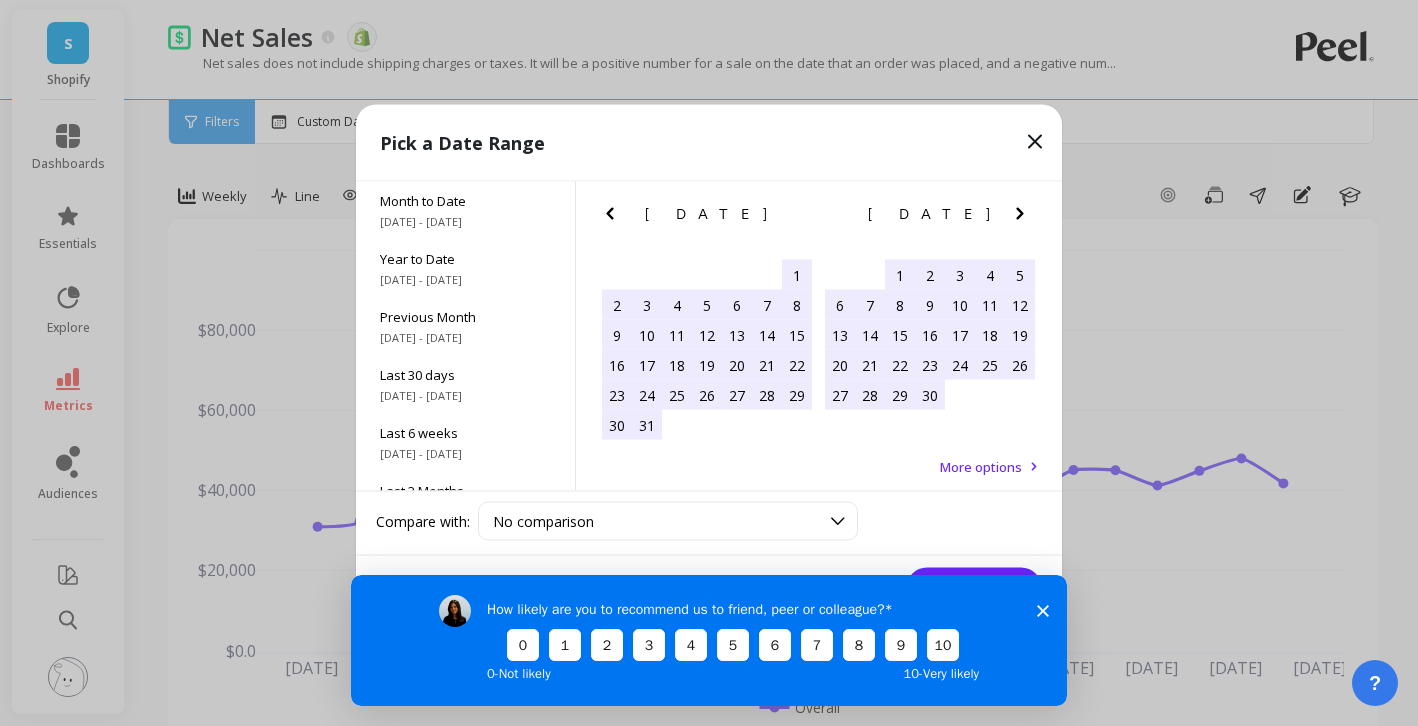 click 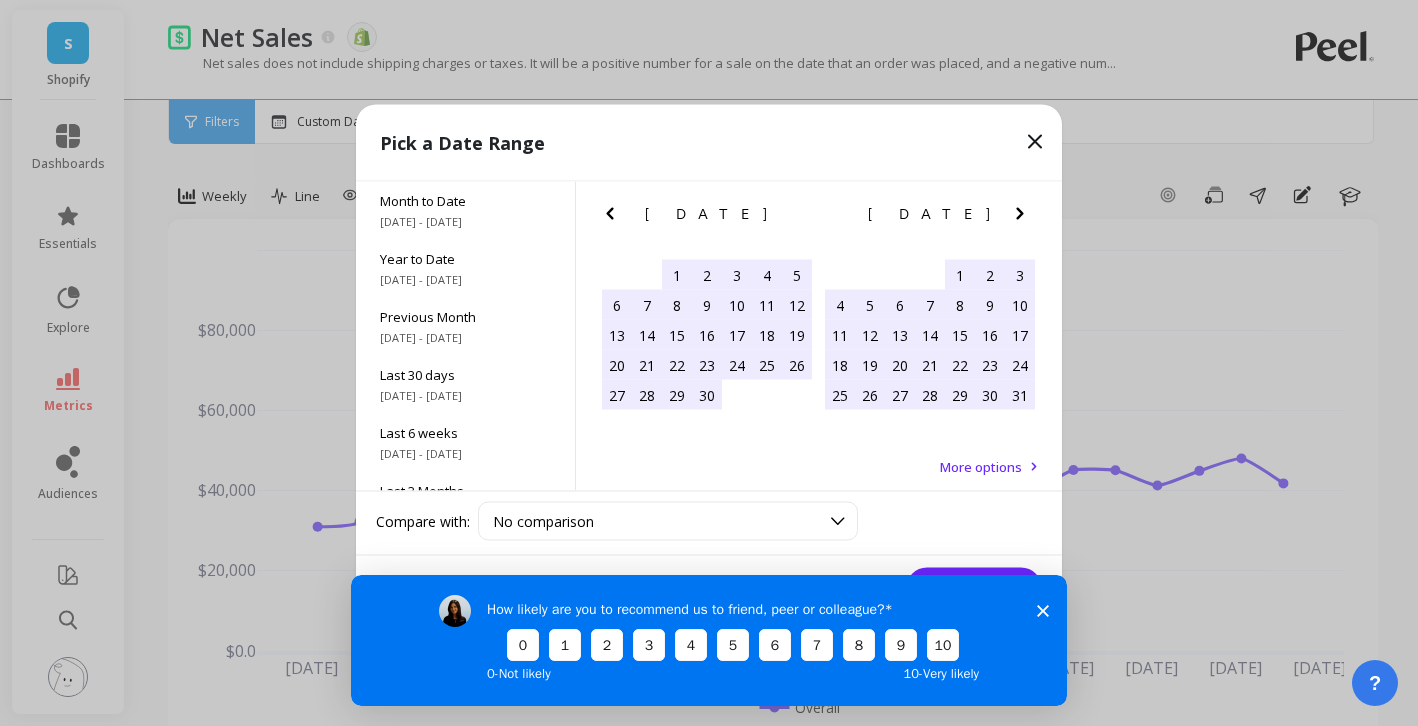 click 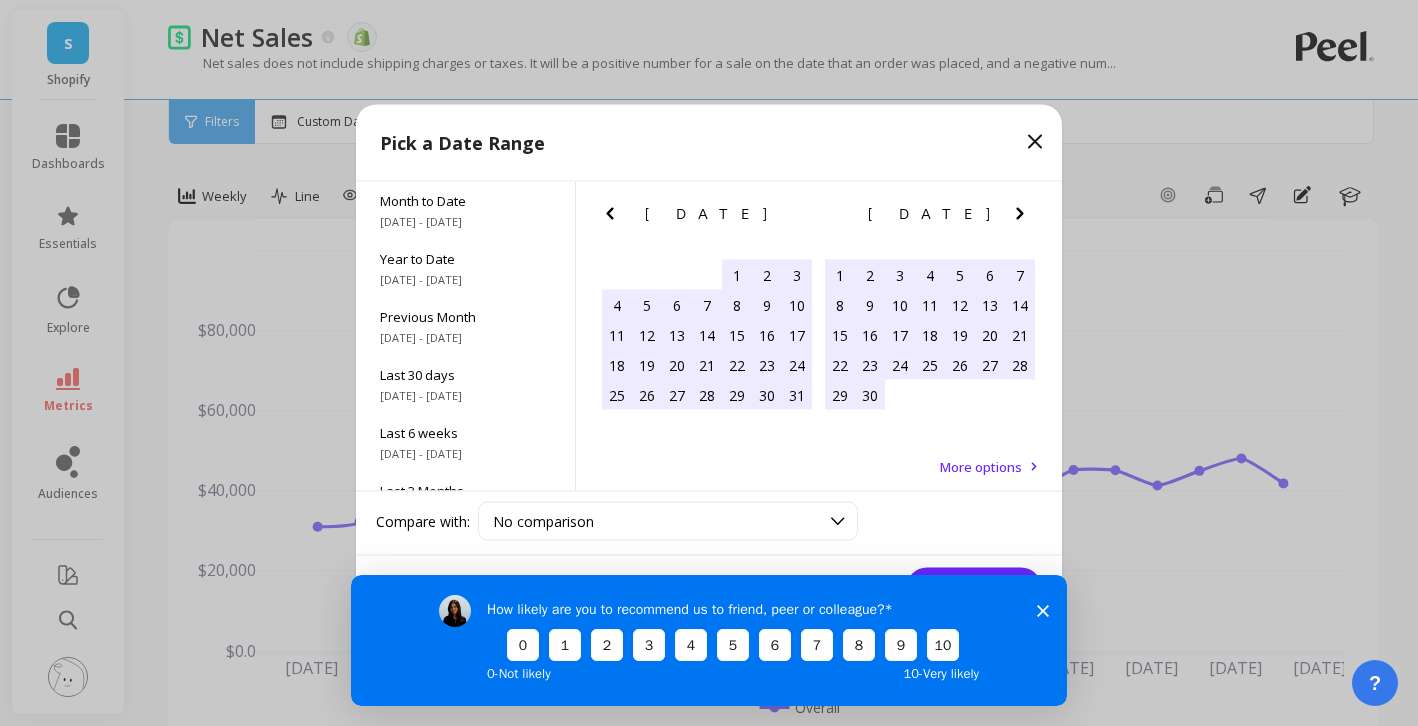 click on "30" at bounding box center (870, 395) 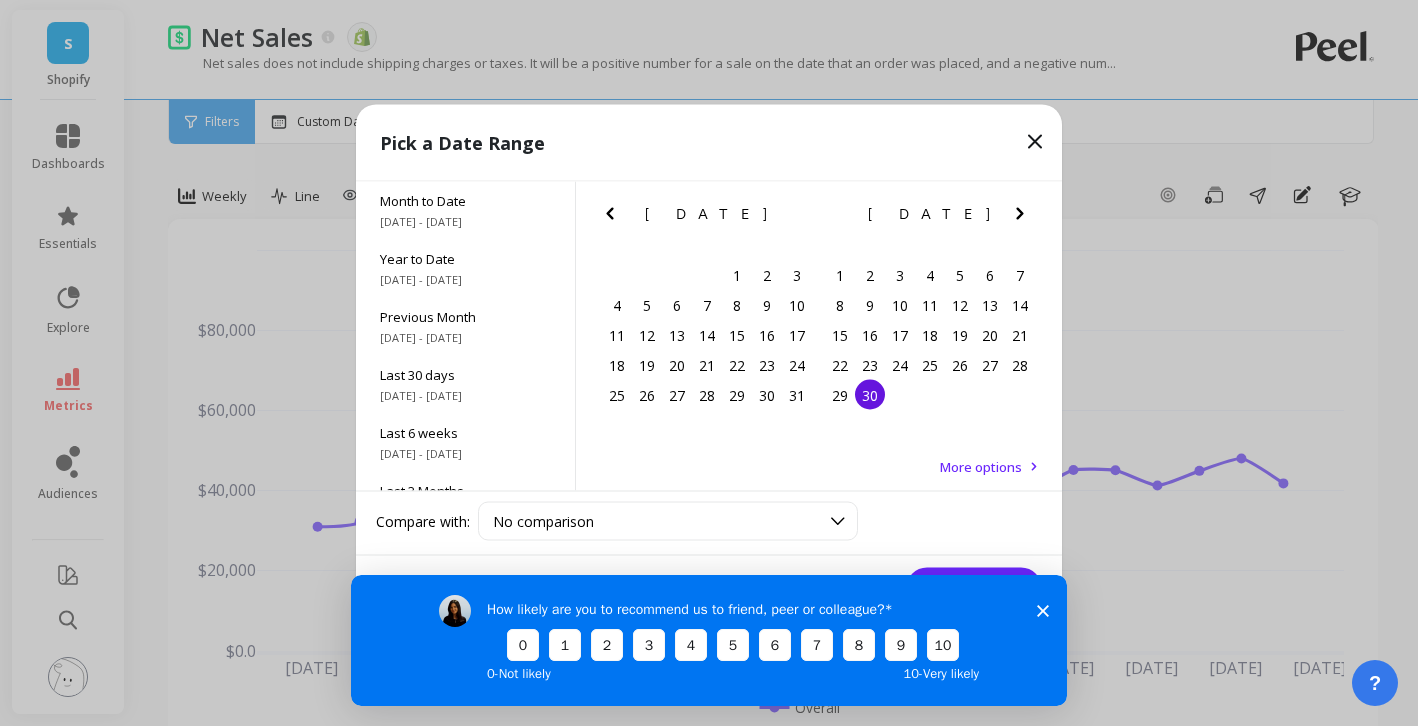 click 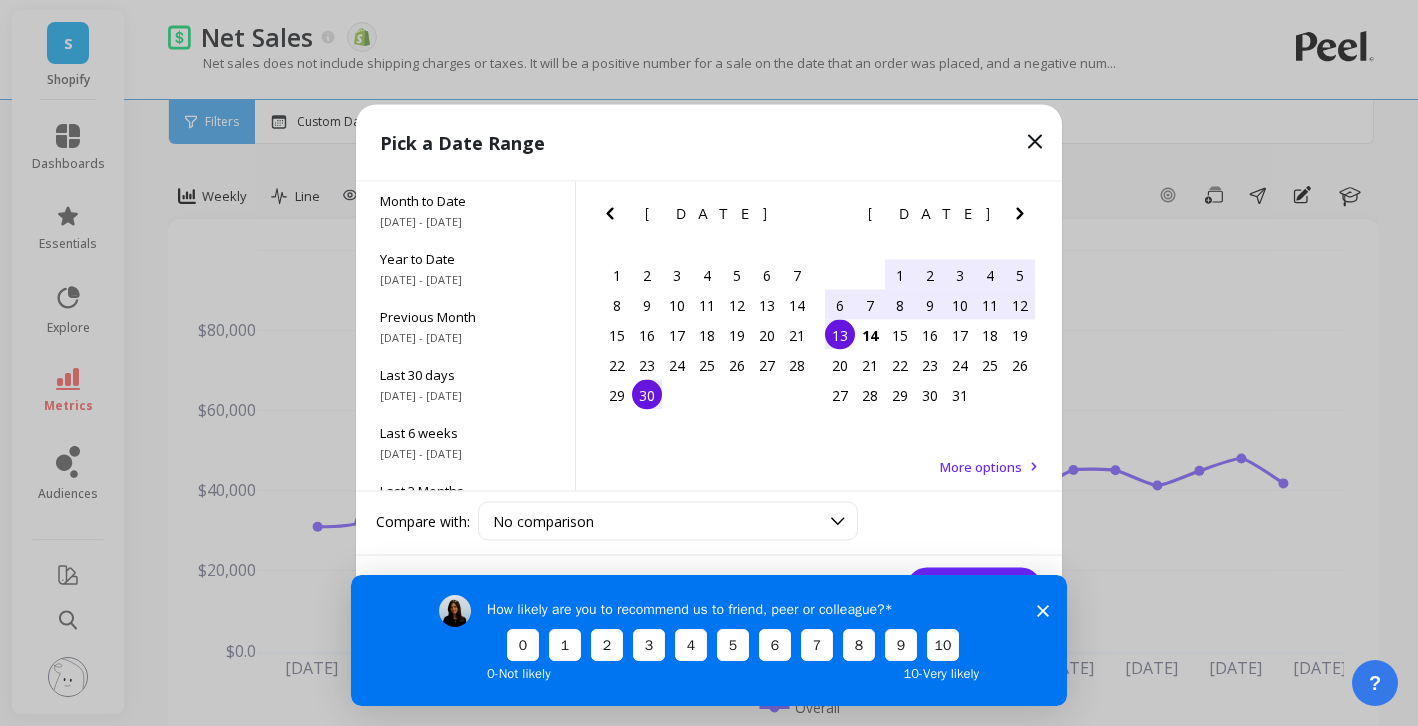 click on "13" at bounding box center [840, 335] 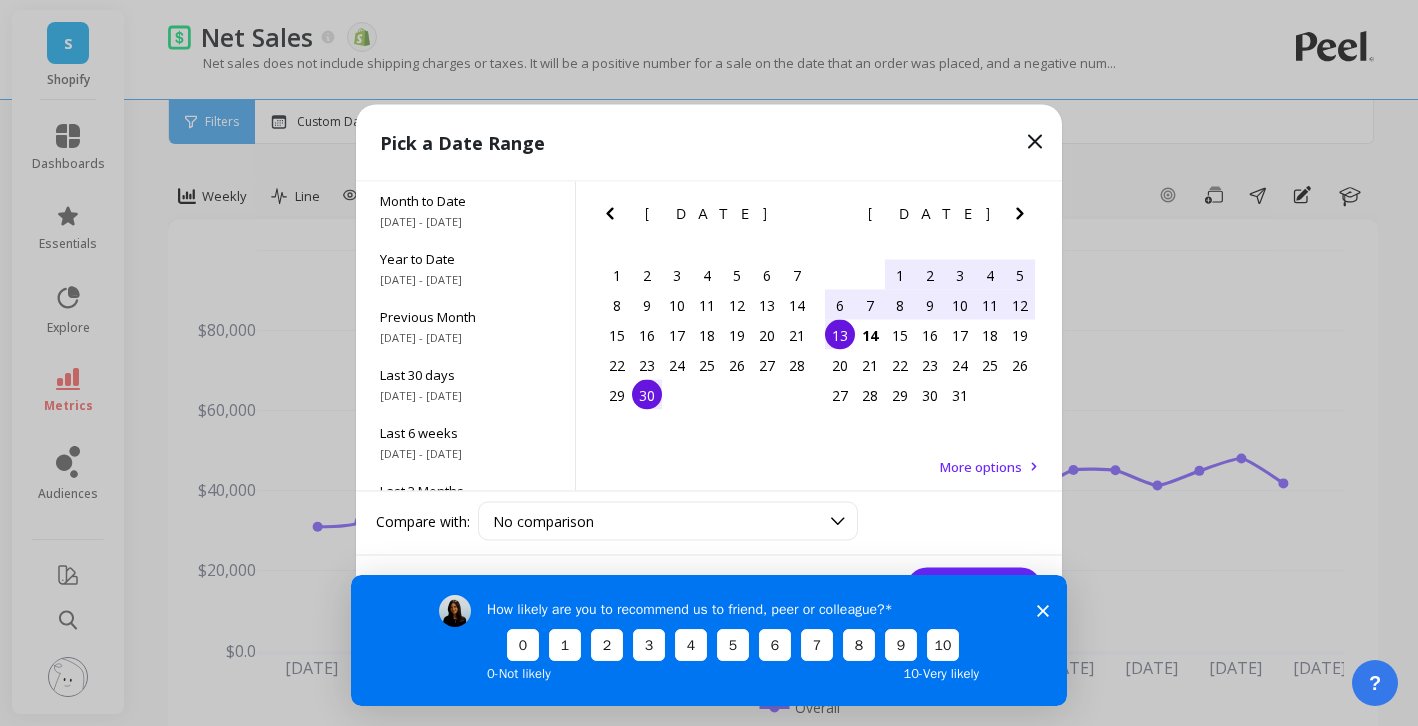 click on "How likely are you to recommend us to friend, peer or colleague? 0 1 2 3 4 5 6 7 8 9 10 0  -  Not likely 10  -  Very likely" at bounding box center (709, 639) 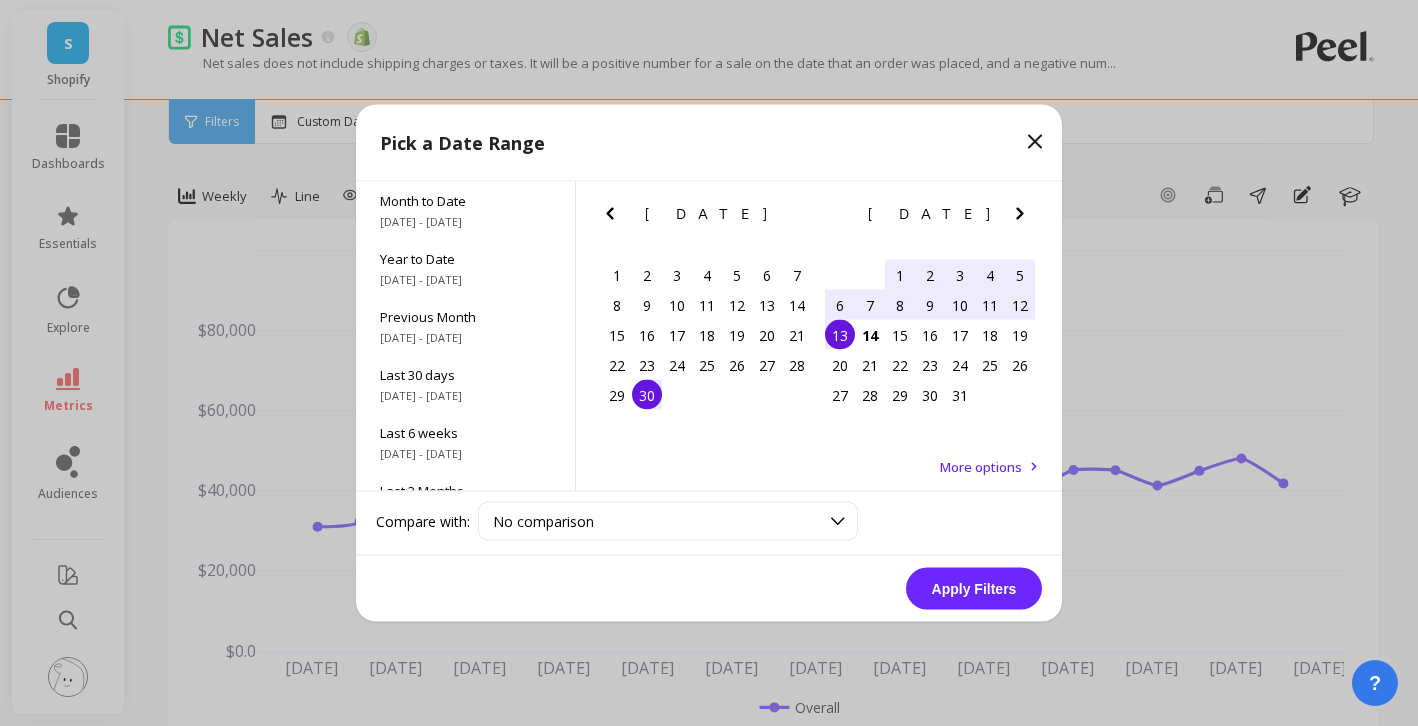 click on "Apply Filters" at bounding box center (974, 589) 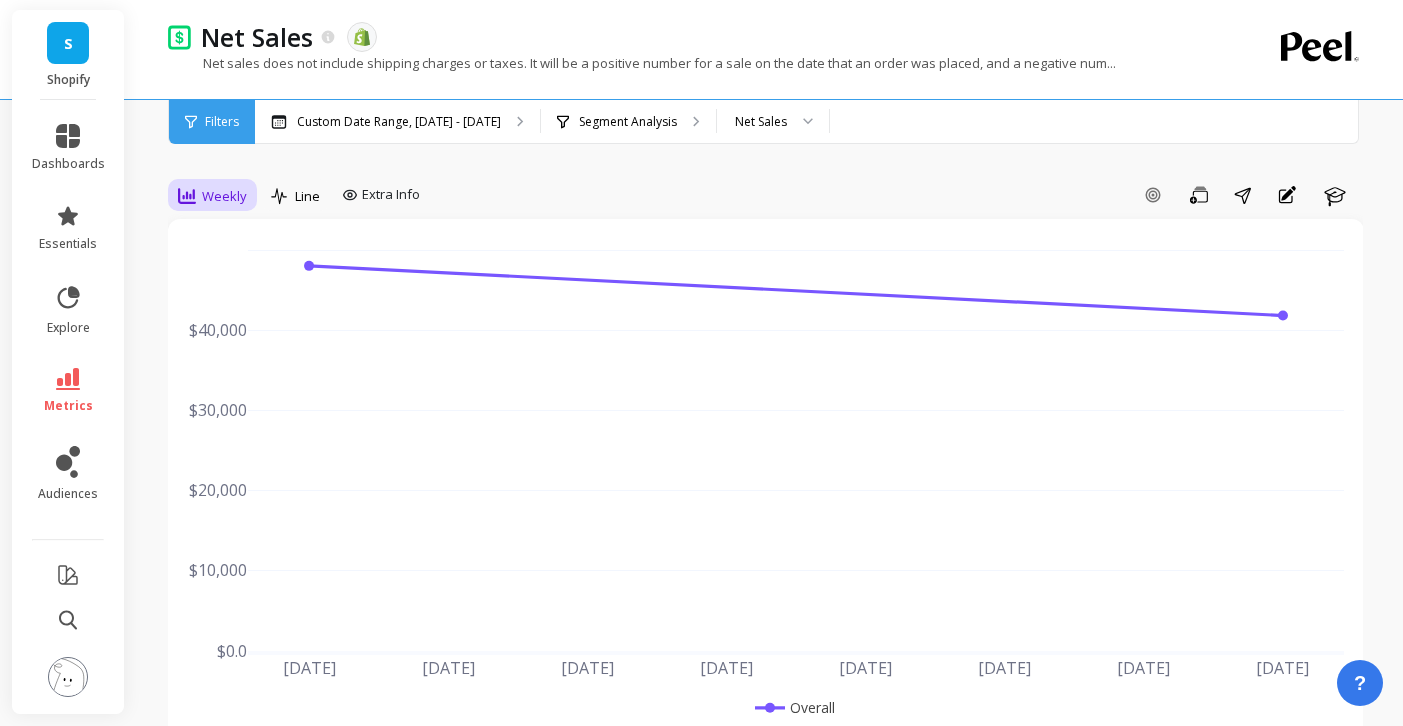 click on "Weekly" at bounding box center [212, 196] 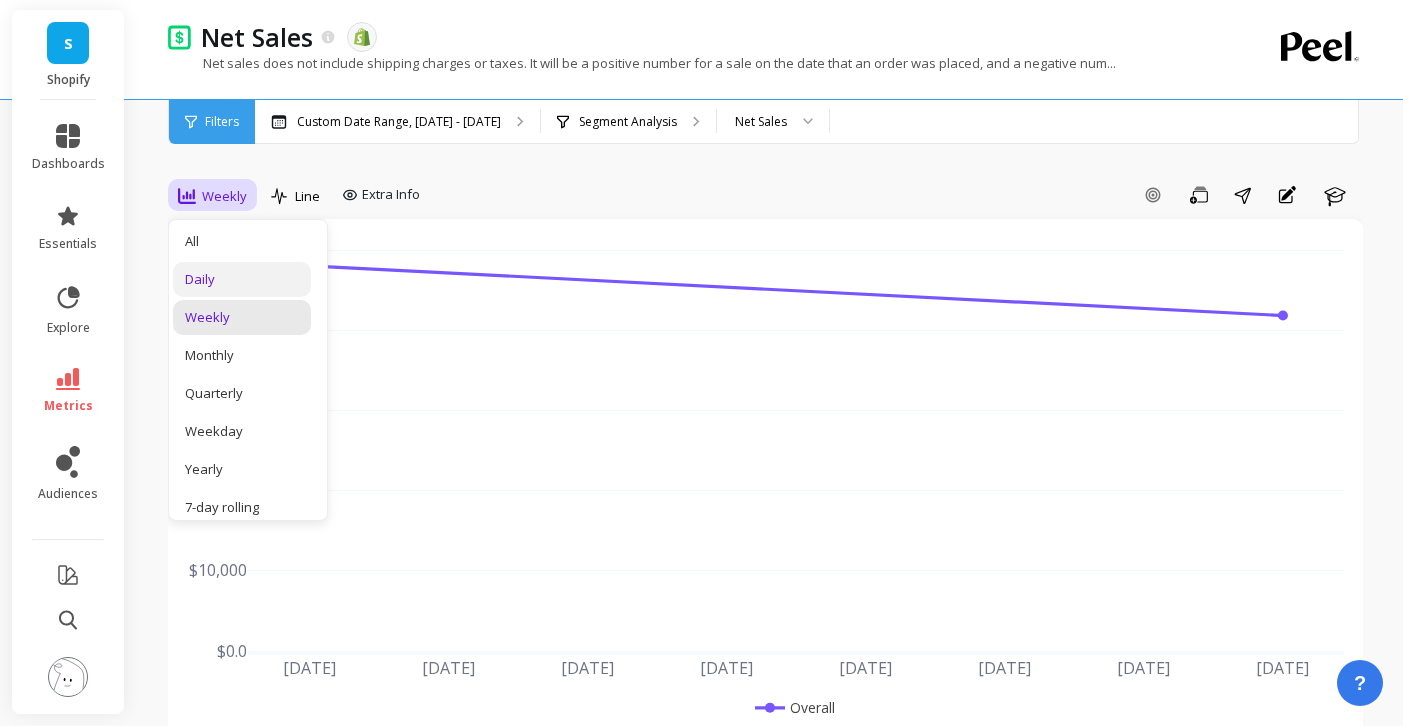 click on "Daily" at bounding box center (242, 279) 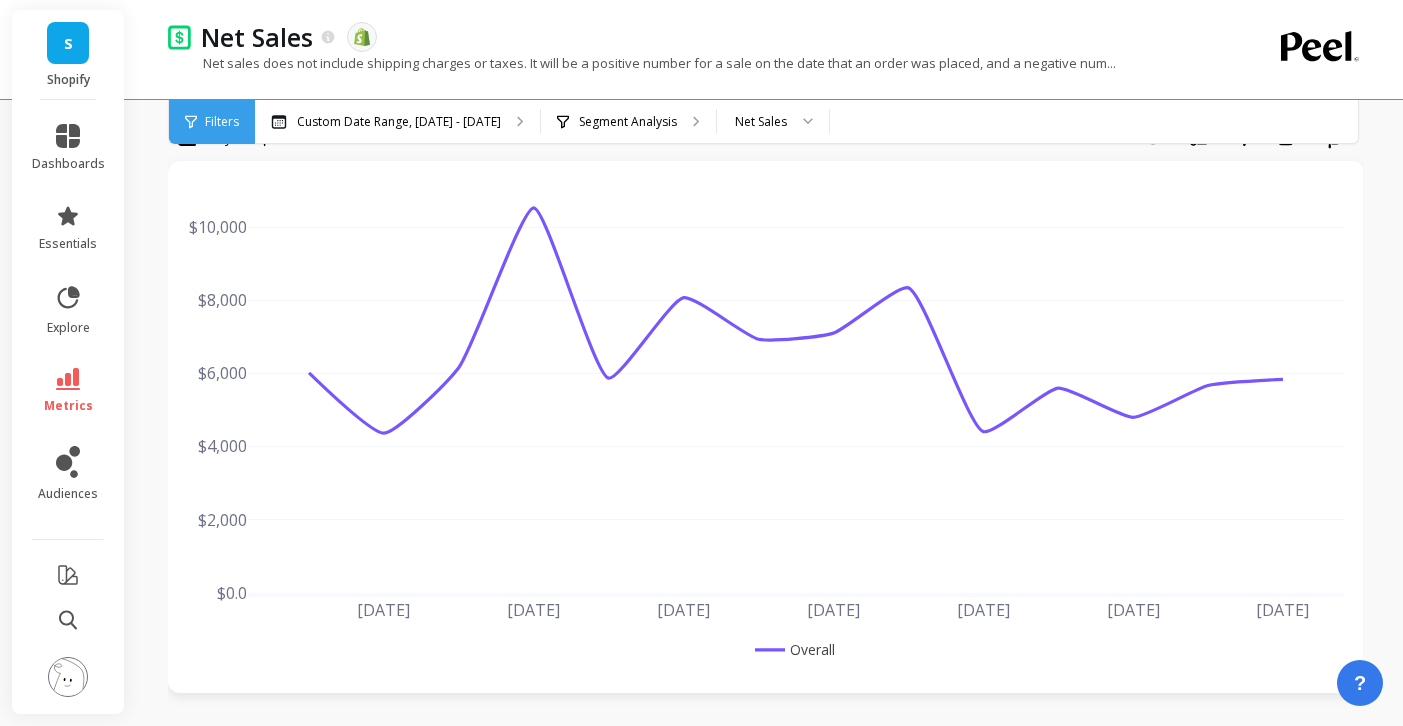 scroll, scrollTop: 0, scrollLeft: 0, axis: both 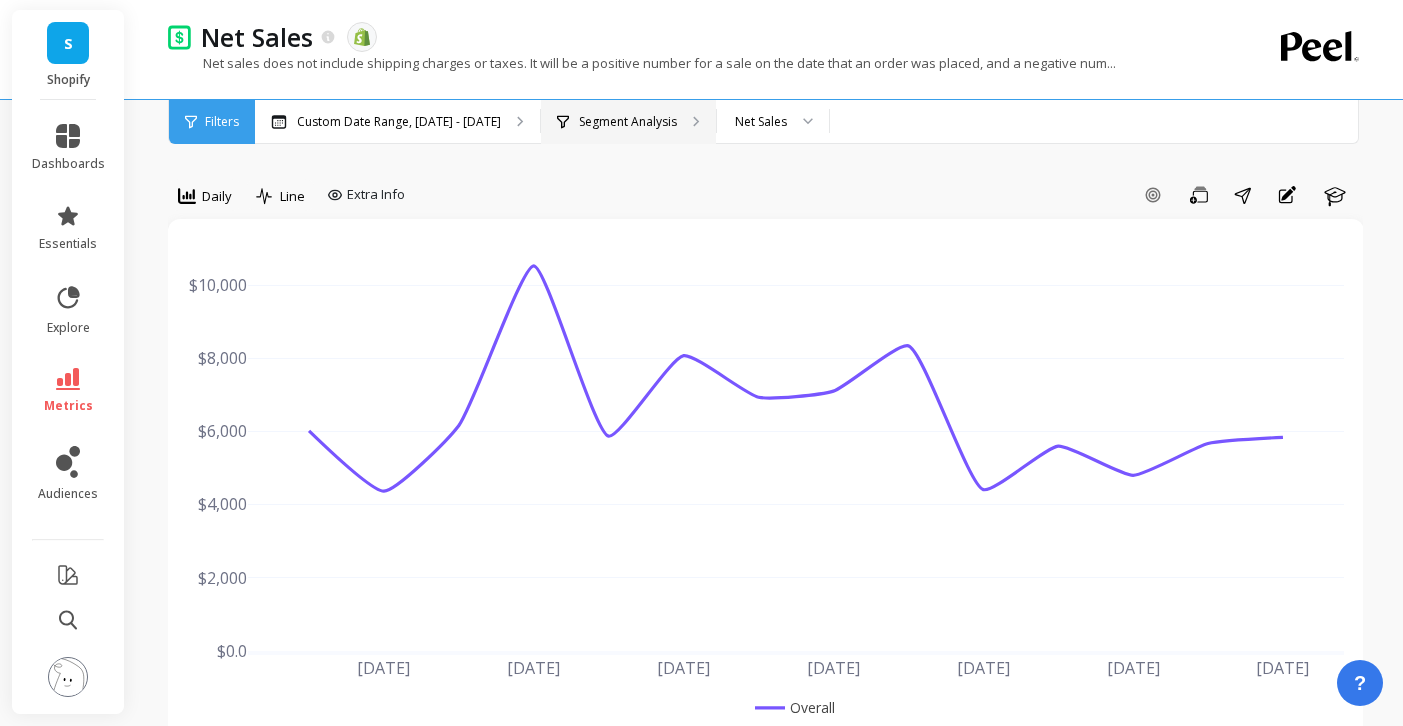 click on "Segment Analysis" at bounding box center [628, 122] 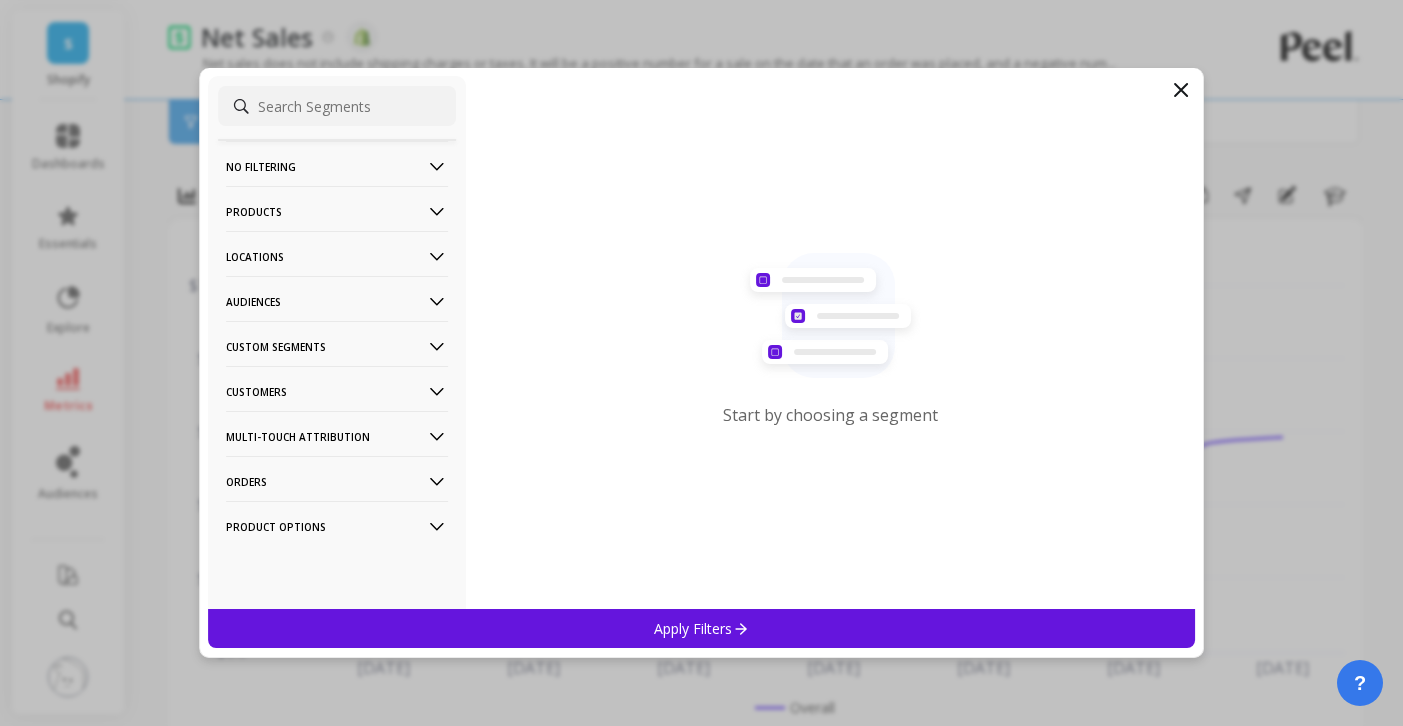click on "Products" at bounding box center [337, 211] 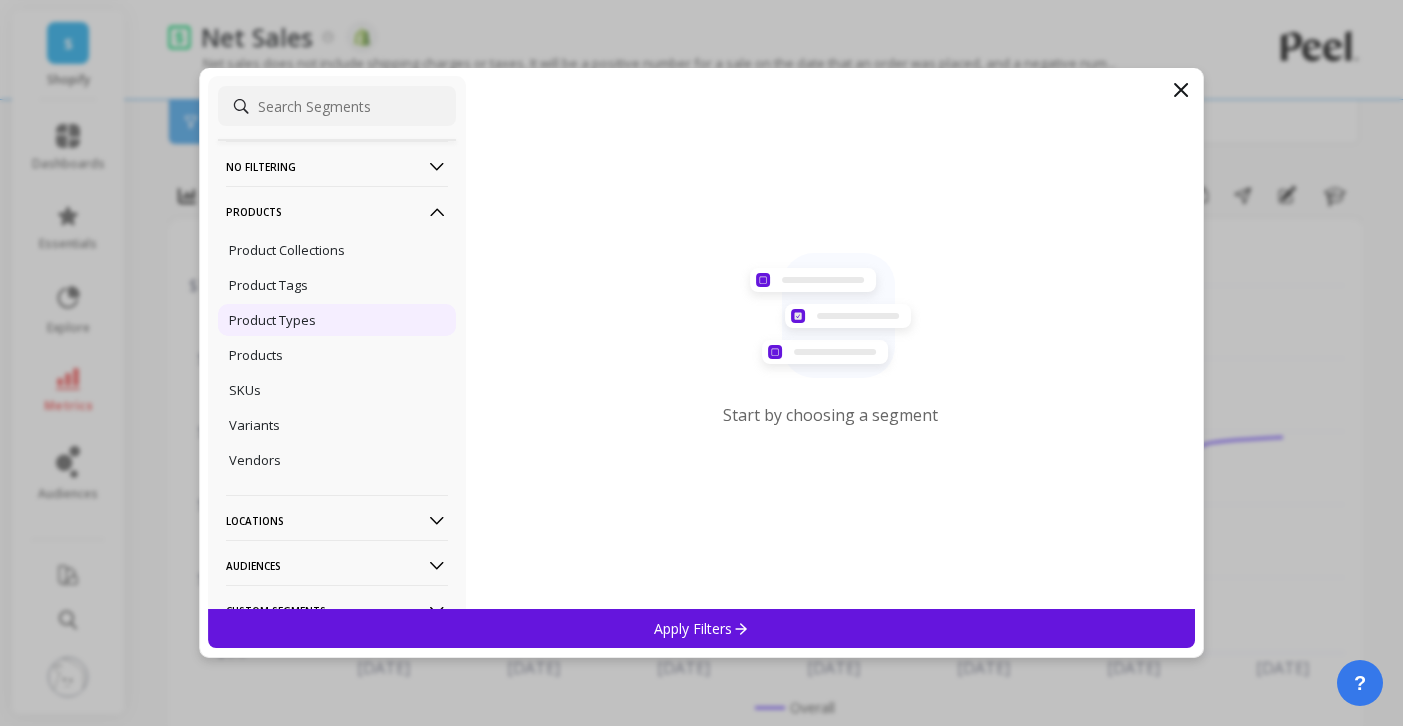 click on "Product Types" at bounding box center (337, 320) 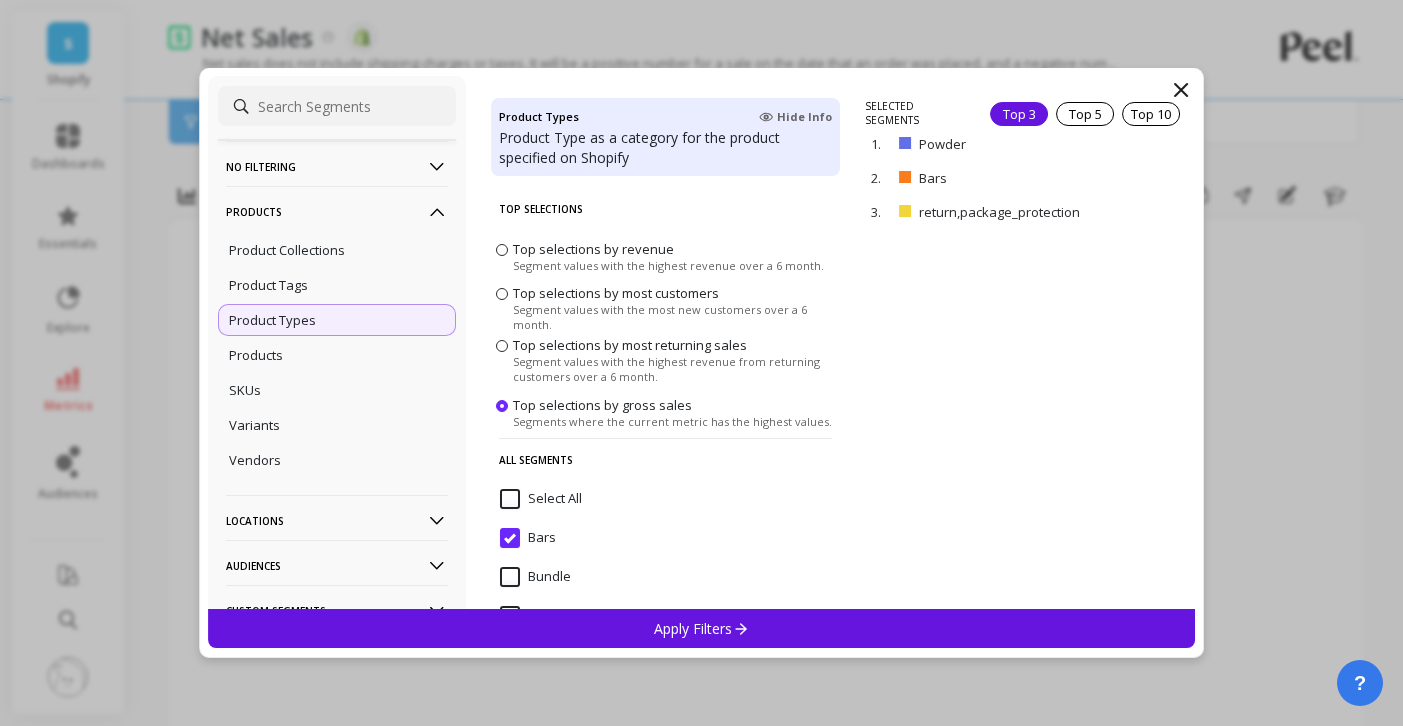 click on "Apply Filters" at bounding box center [702, 628] 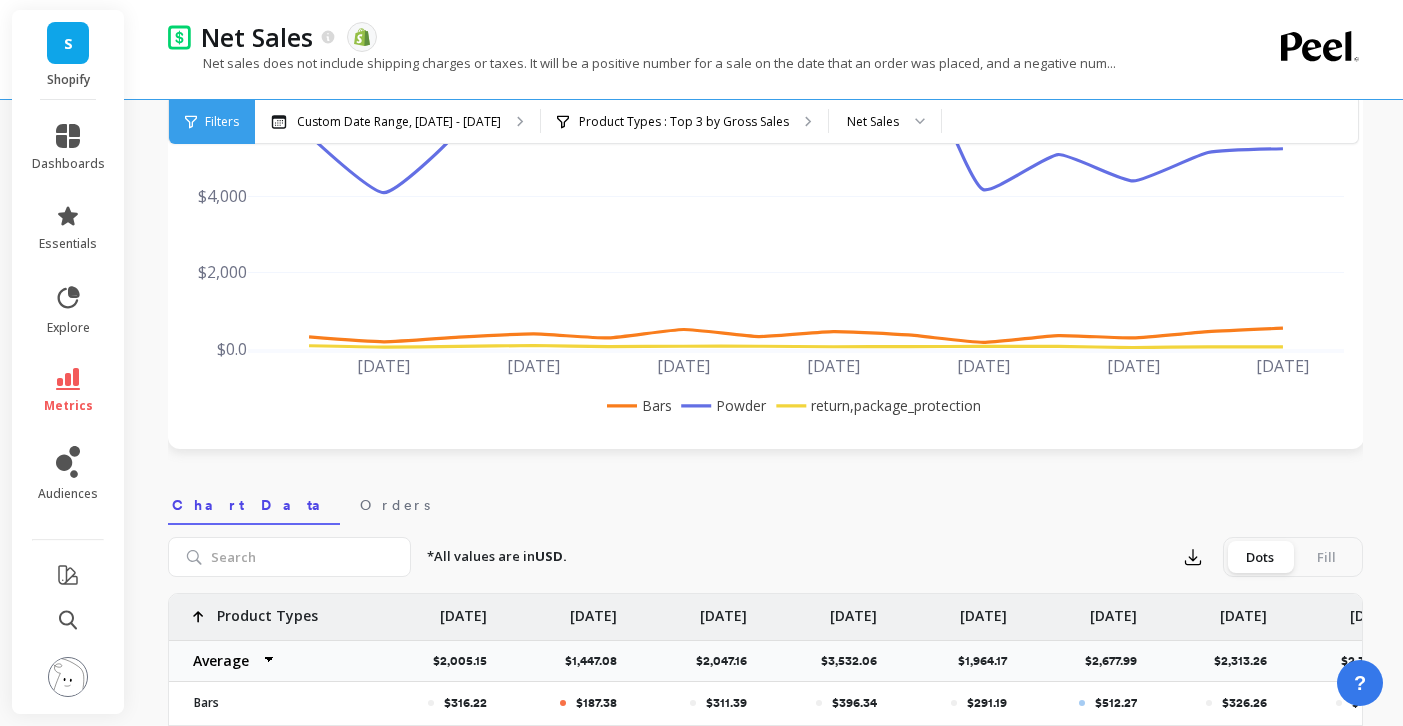 scroll, scrollTop: 337, scrollLeft: 0, axis: vertical 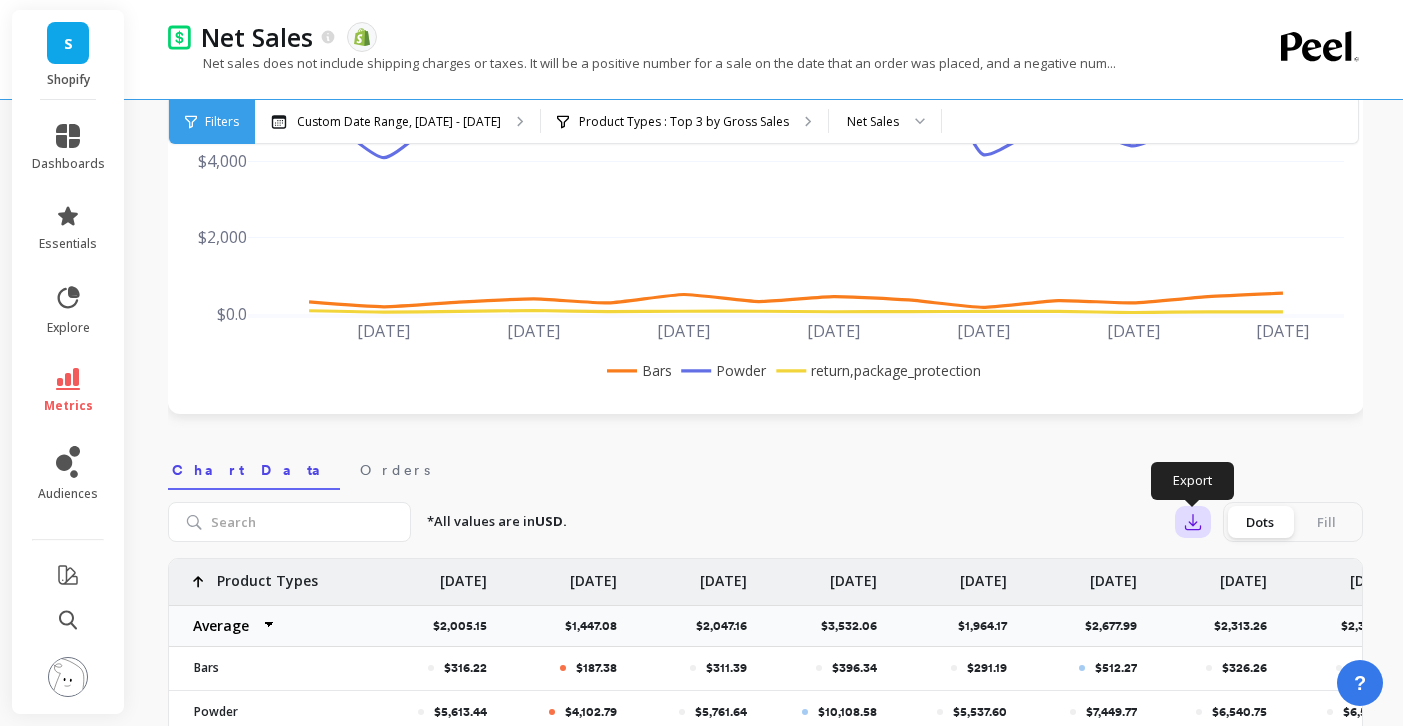 click at bounding box center (1193, 522) 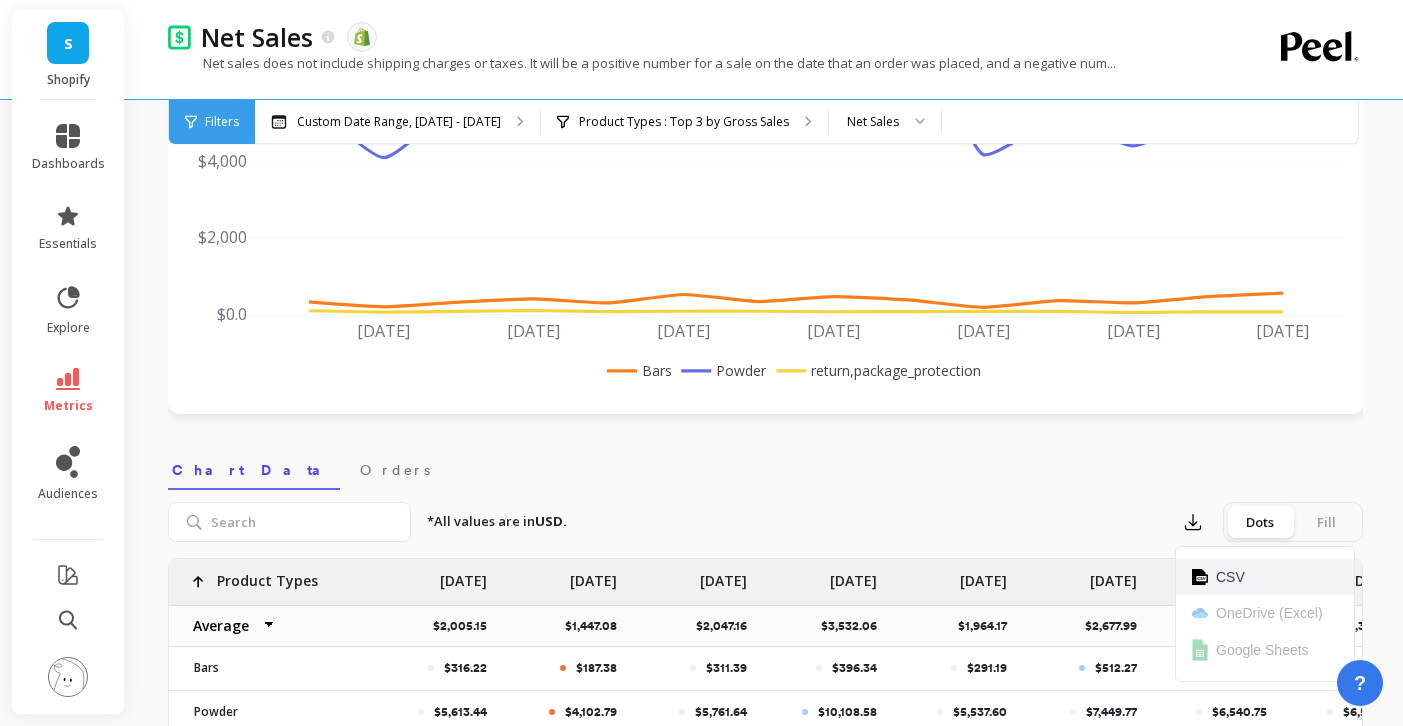 drag, startPoint x: 1203, startPoint y: 567, endPoint x: 1202, endPoint y: 582, distance: 15.033297 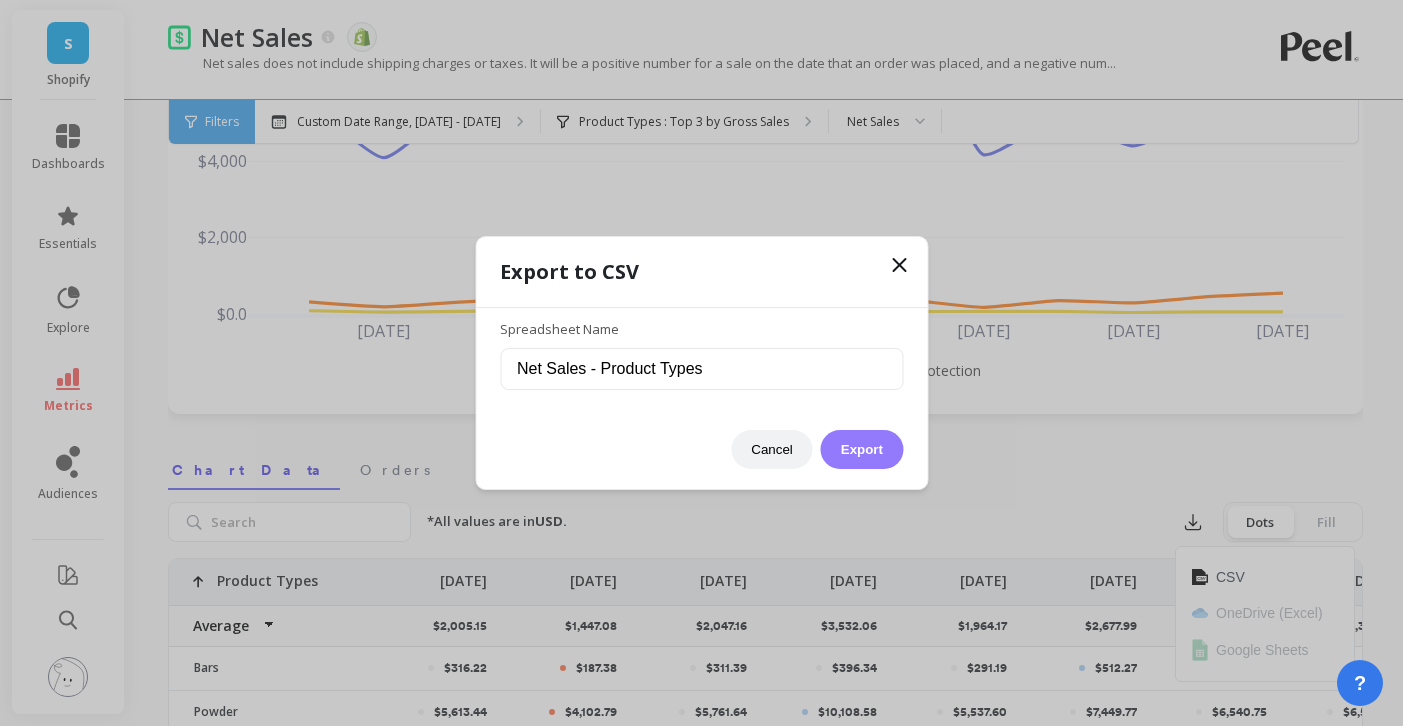 click on "Export" at bounding box center [862, 449] 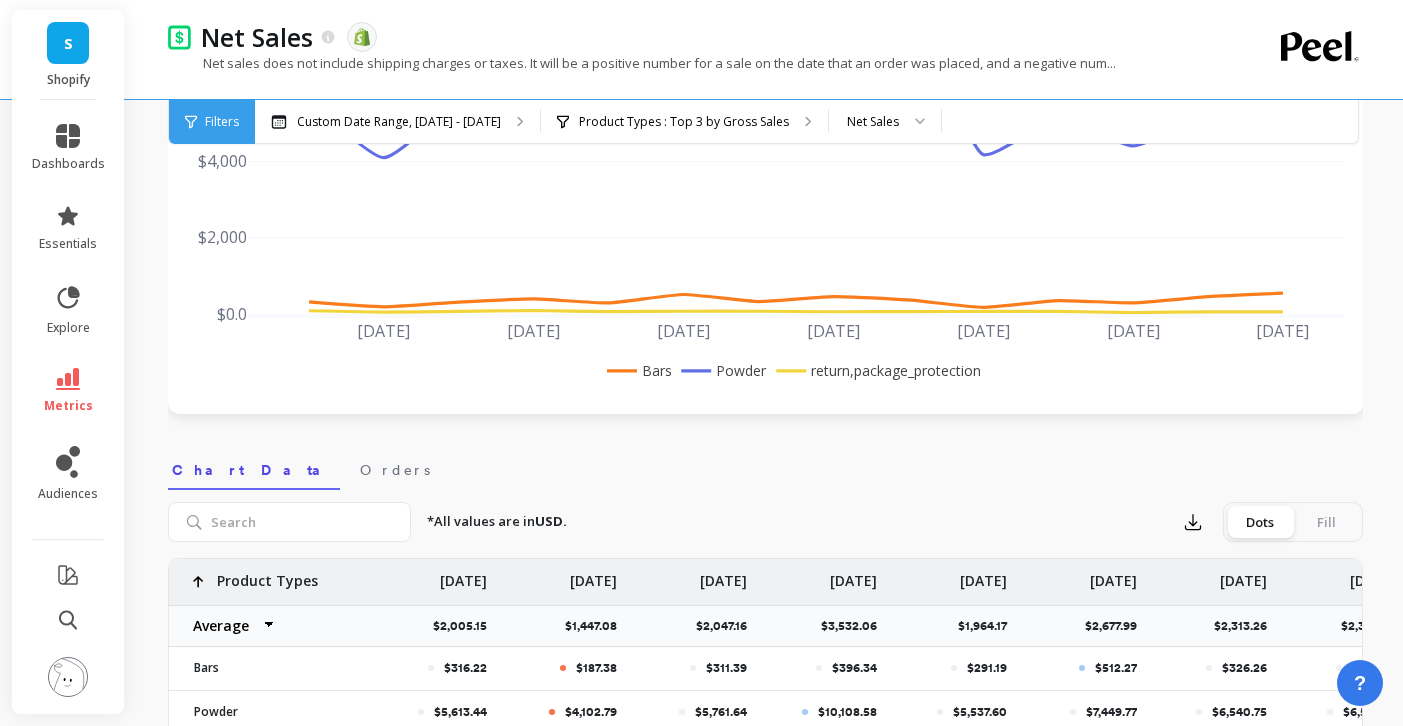 click on "S Shopify" at bounding box center [68, 55] 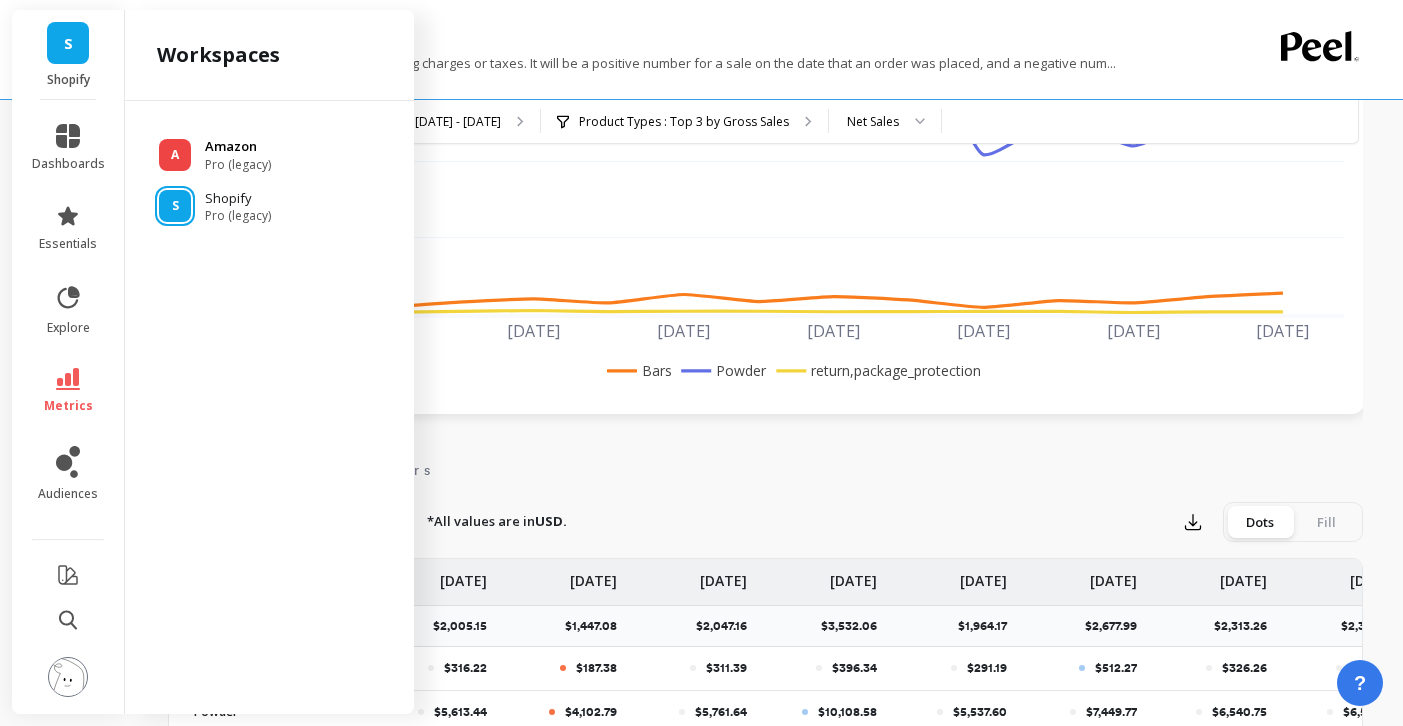 click on "Amazon" at bounding box center (238, 147) 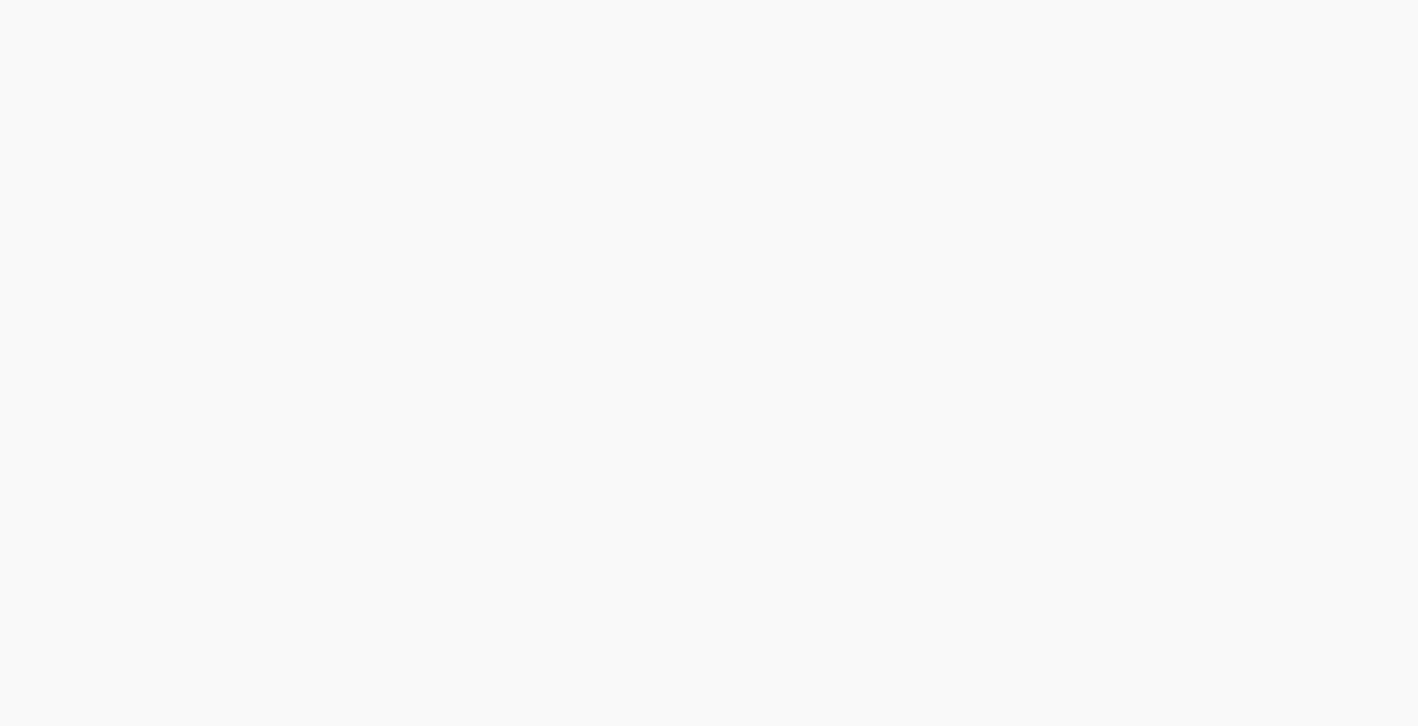 scroll, scrollTop: 0, scrollLeft: 0, axis: both 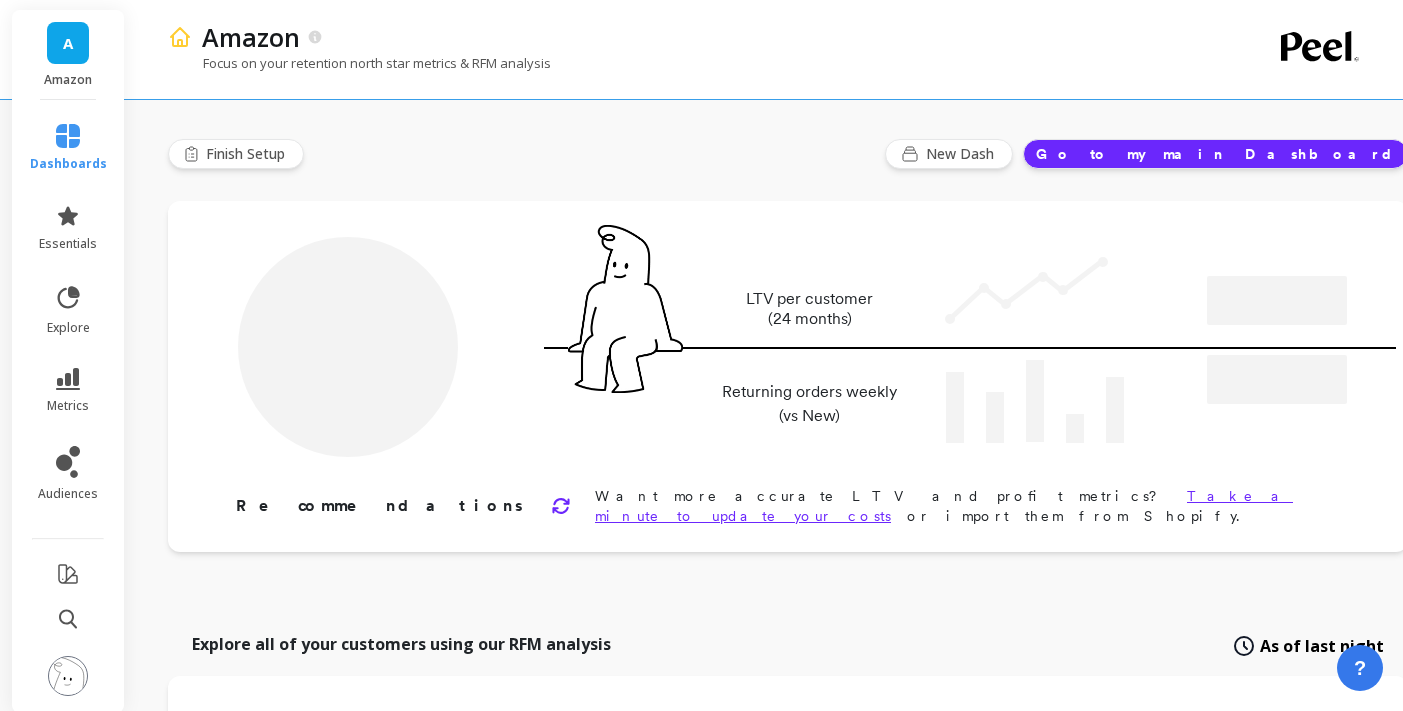 type on "Champions" 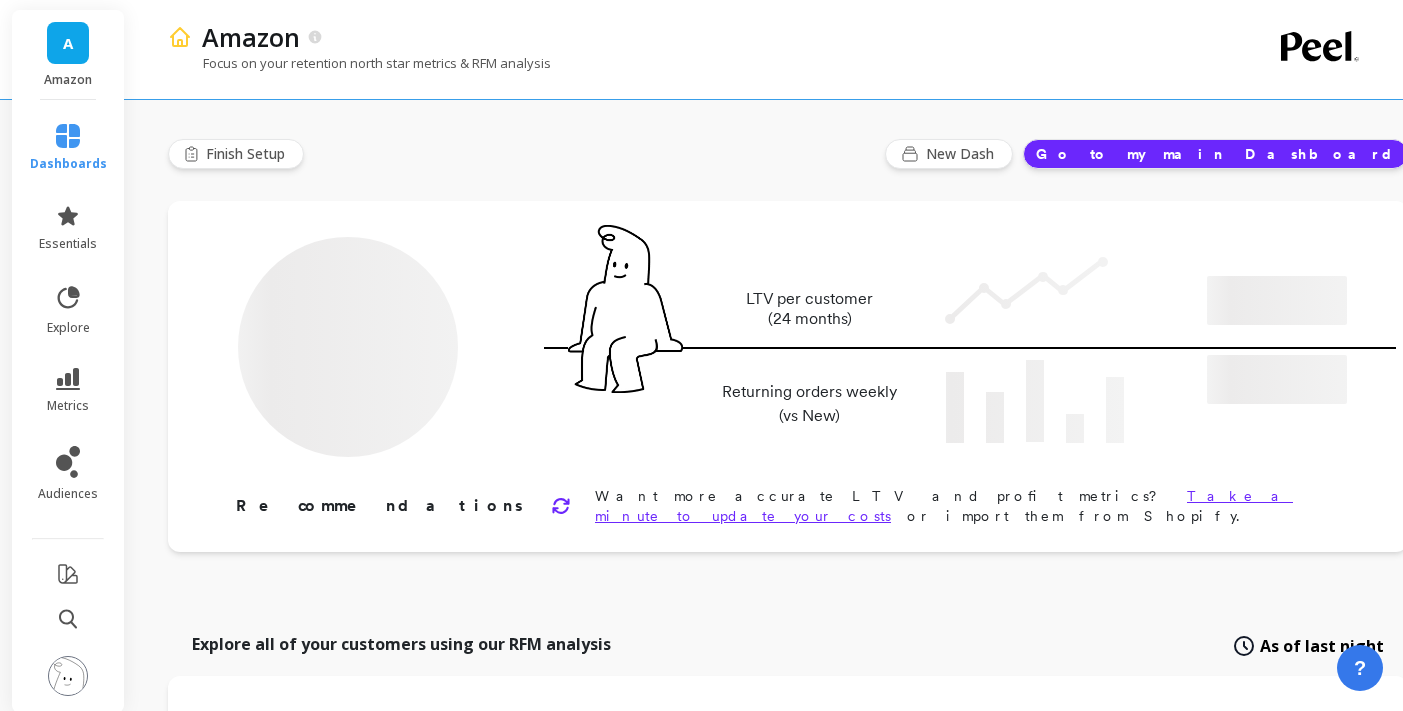 type on "13090" 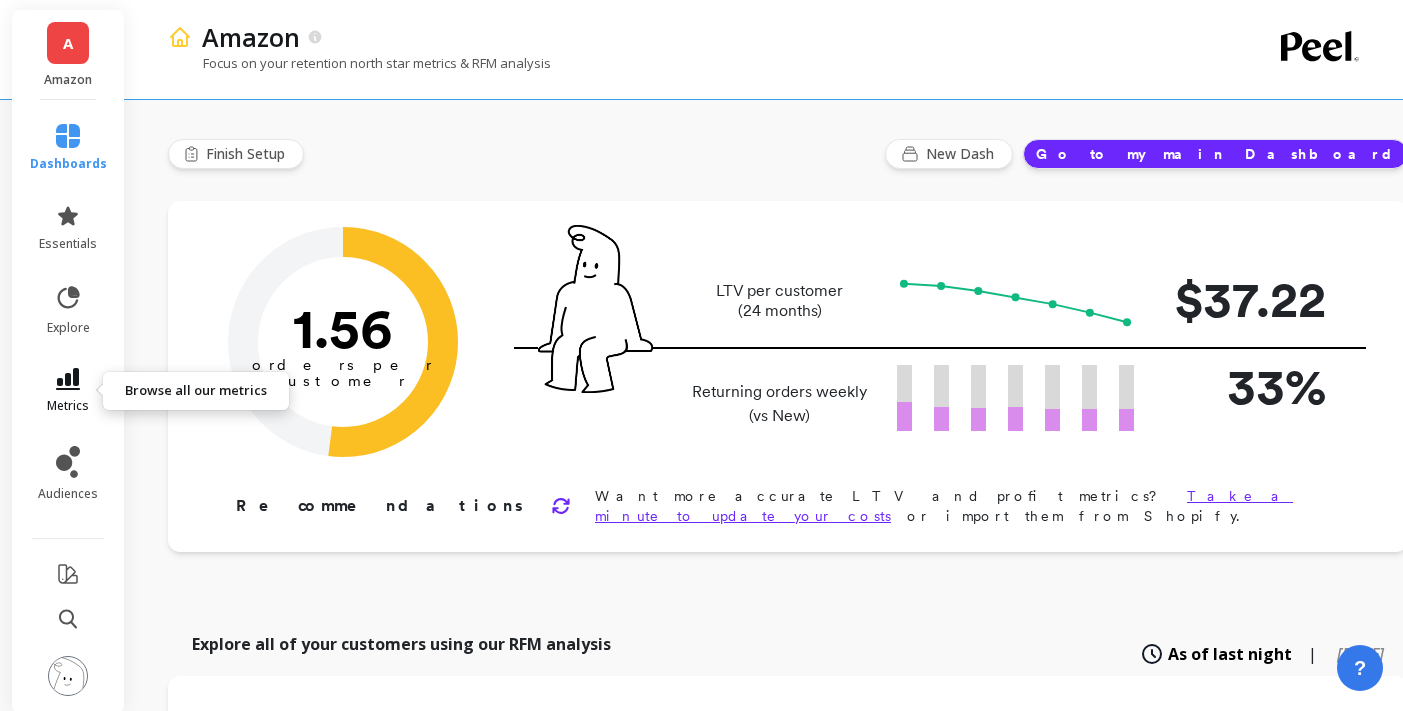 click on "metrics" at bounding box center [68, 391] 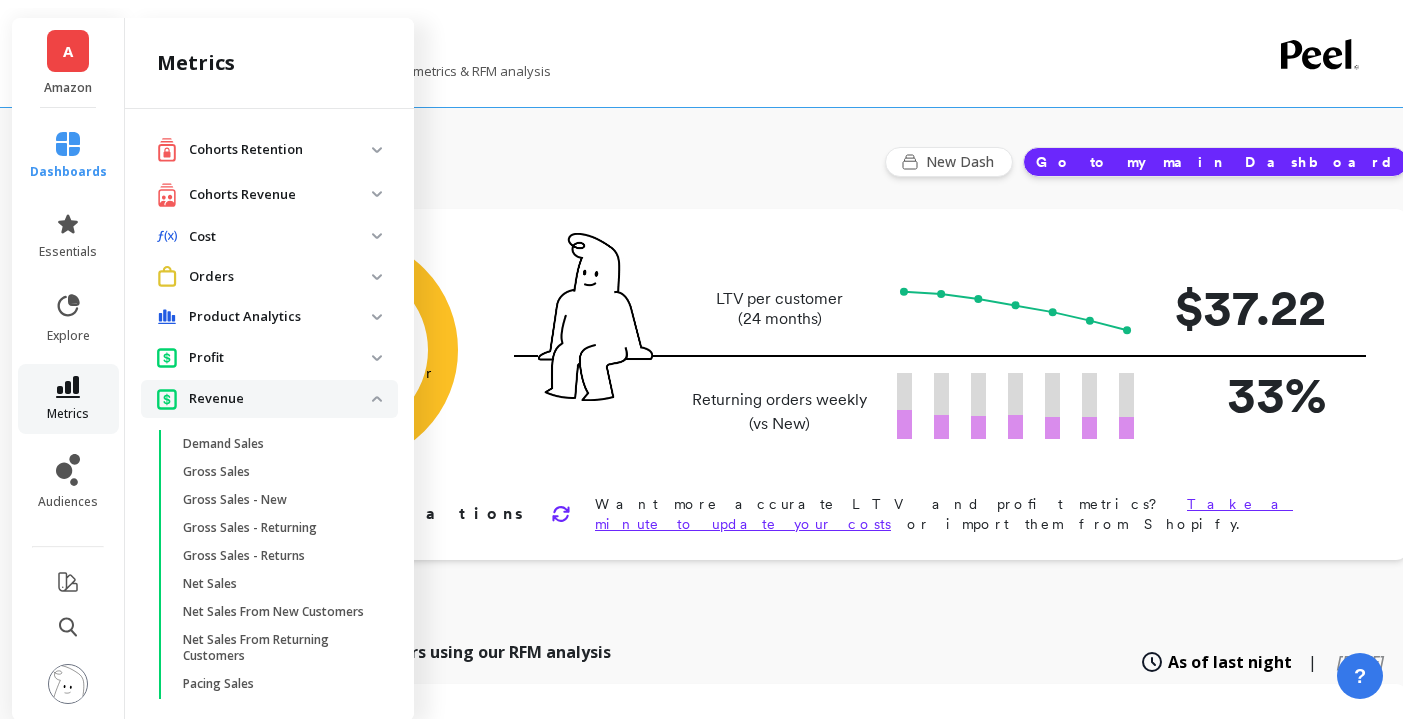 scroll, scrollTop: 199, scrollLeft: 0, axis: vertical 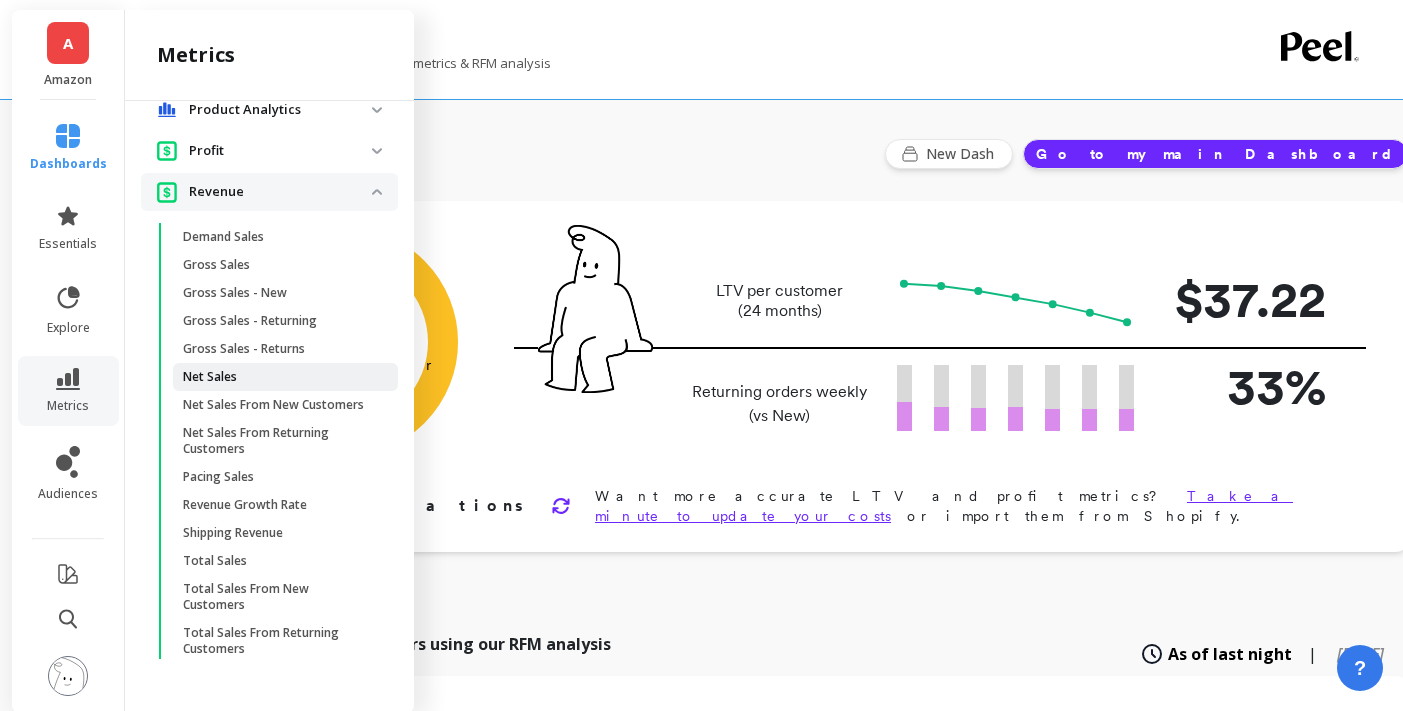click on "Net Sales" at bounding box center (278, 377) 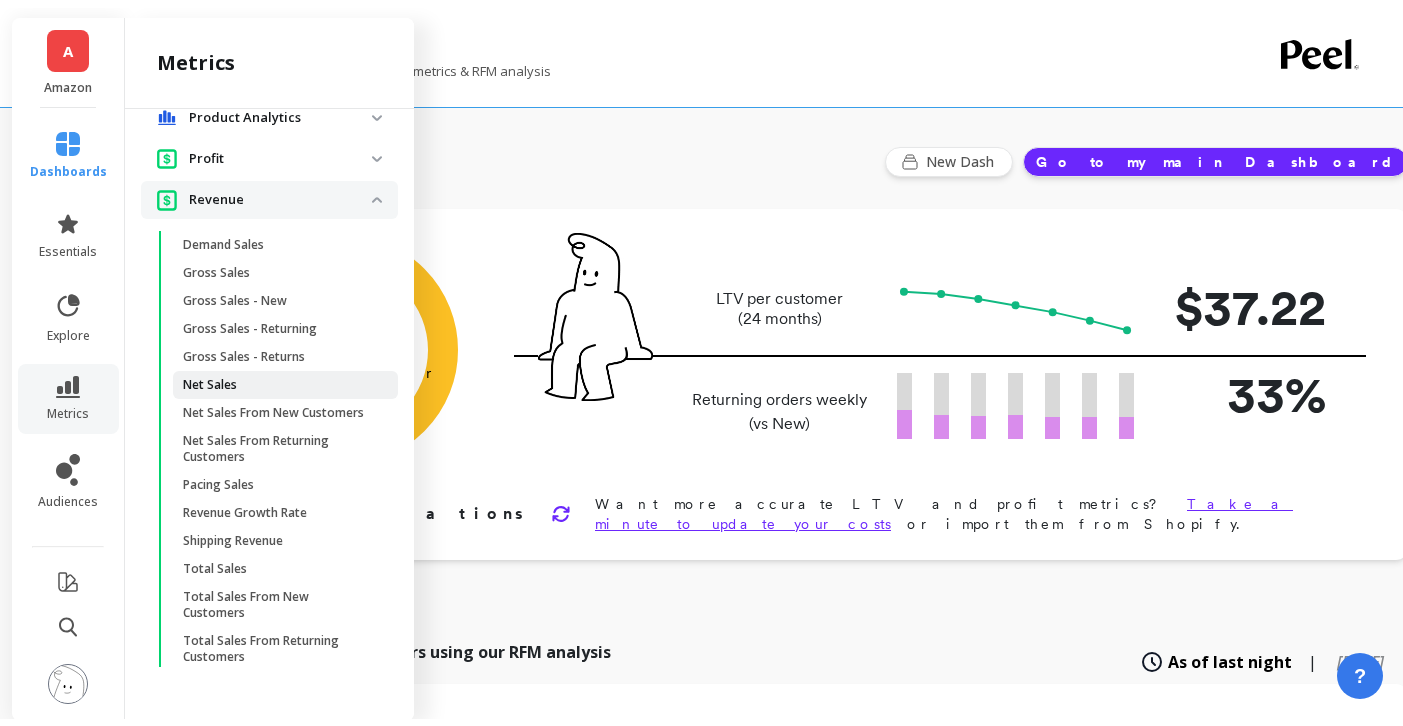 scroll, scrollTop: 0, scrollLeft: 0, axis: both 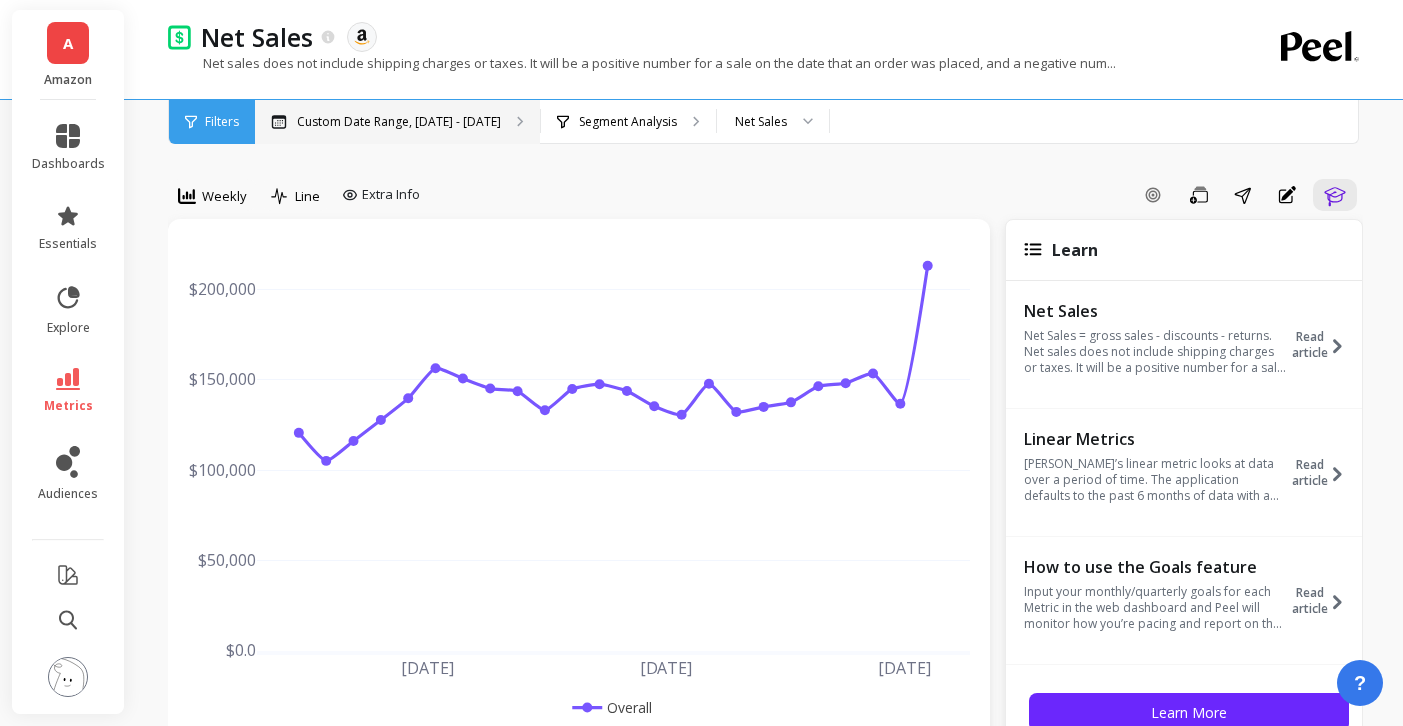 click on "Custom Date Range,  [DATE] - [DATE]" at bounding box center (399, 122) 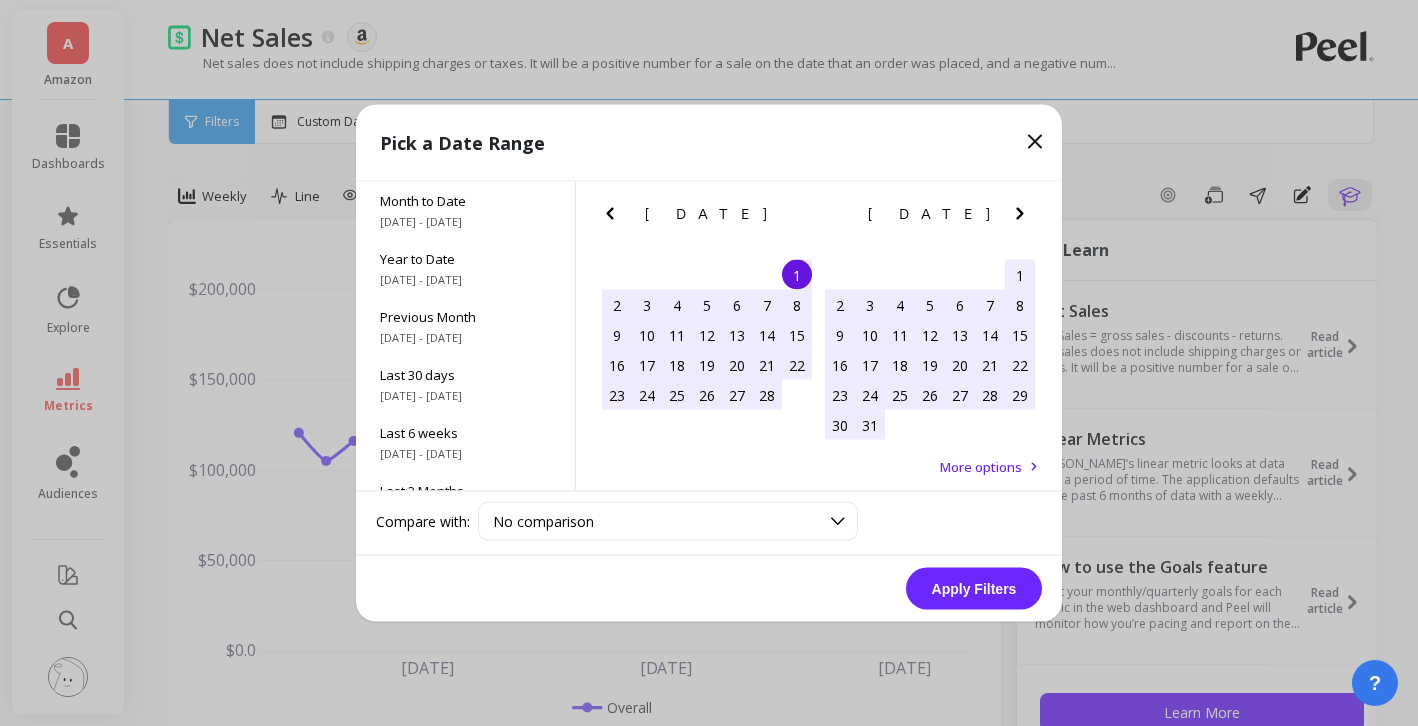 click 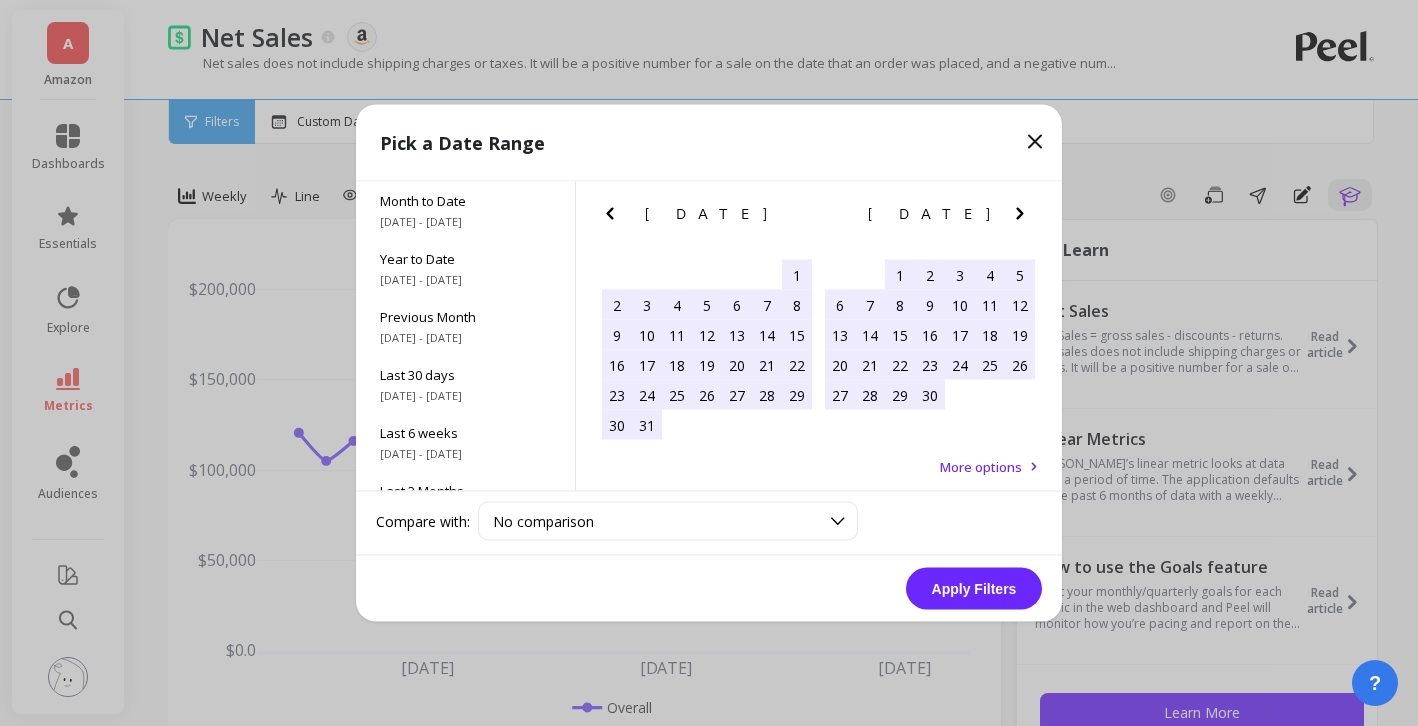 click 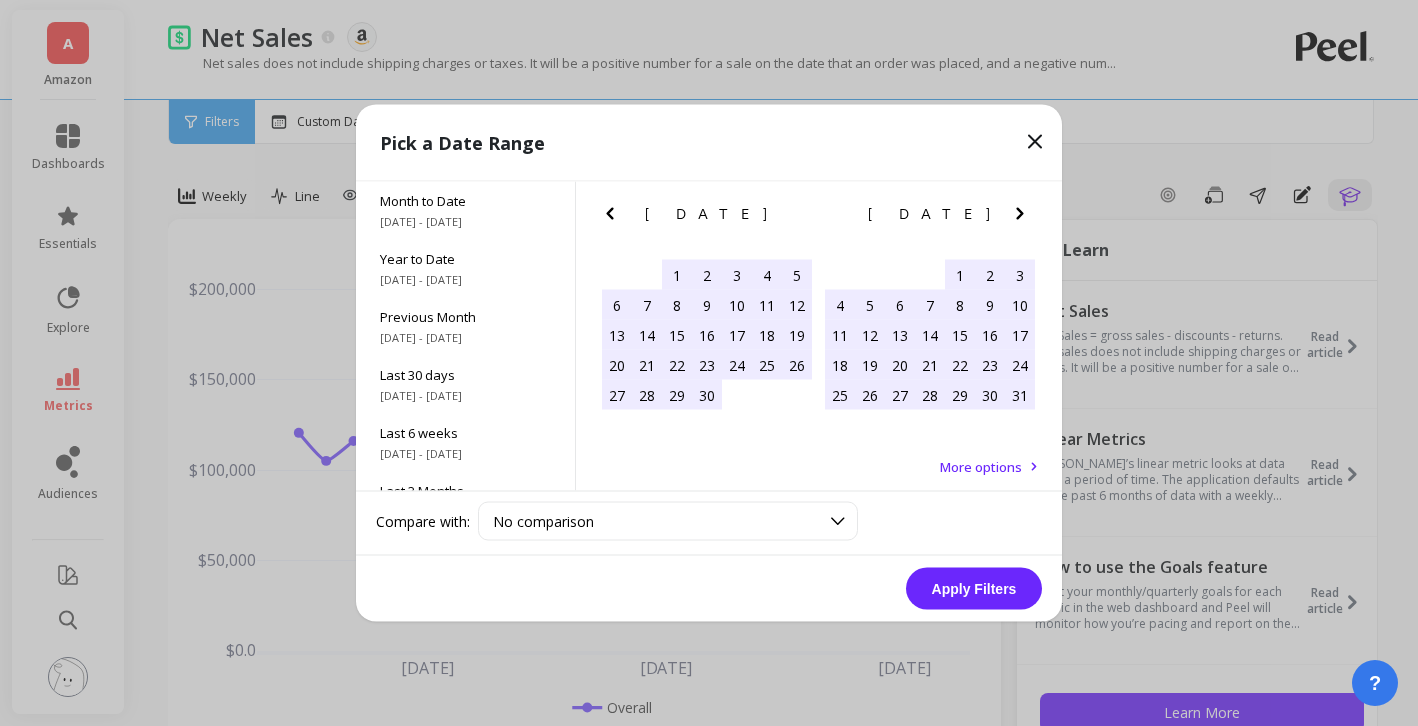 click 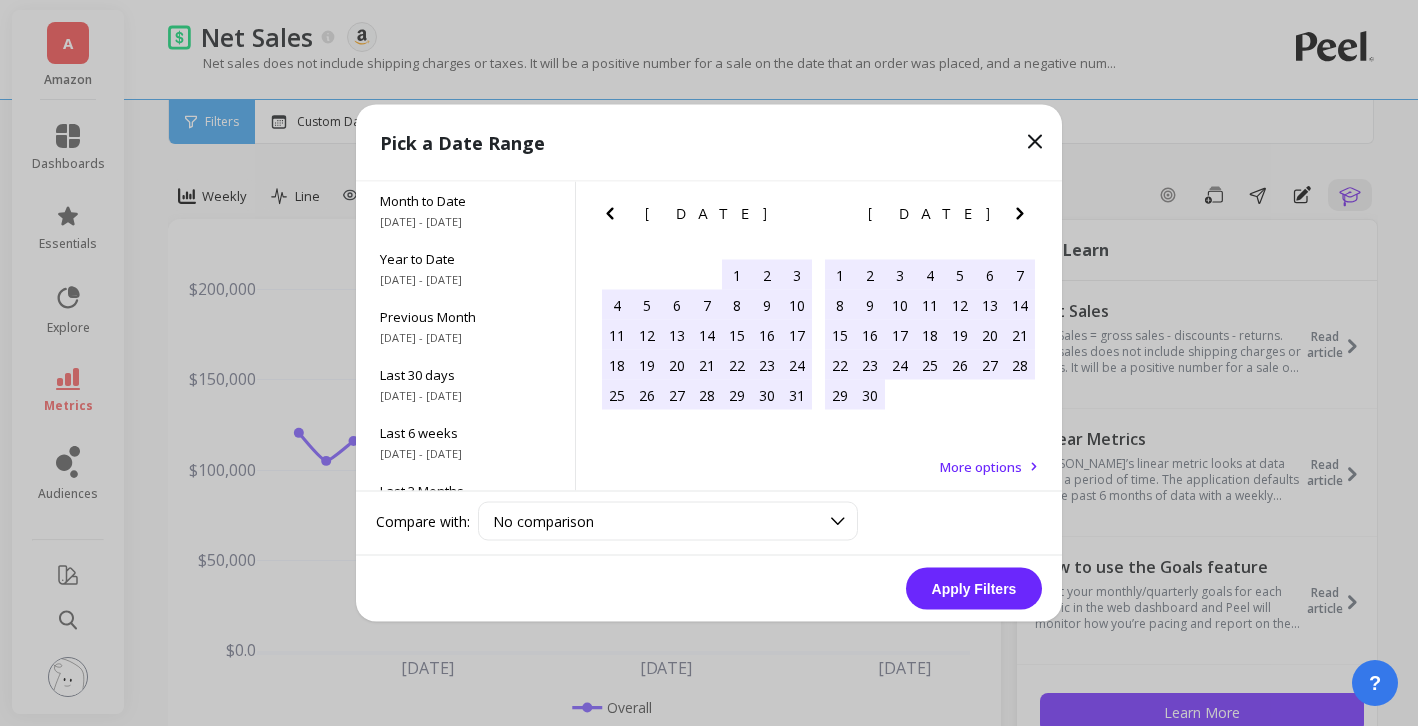 click on "30" at bounding box center (870, 395) 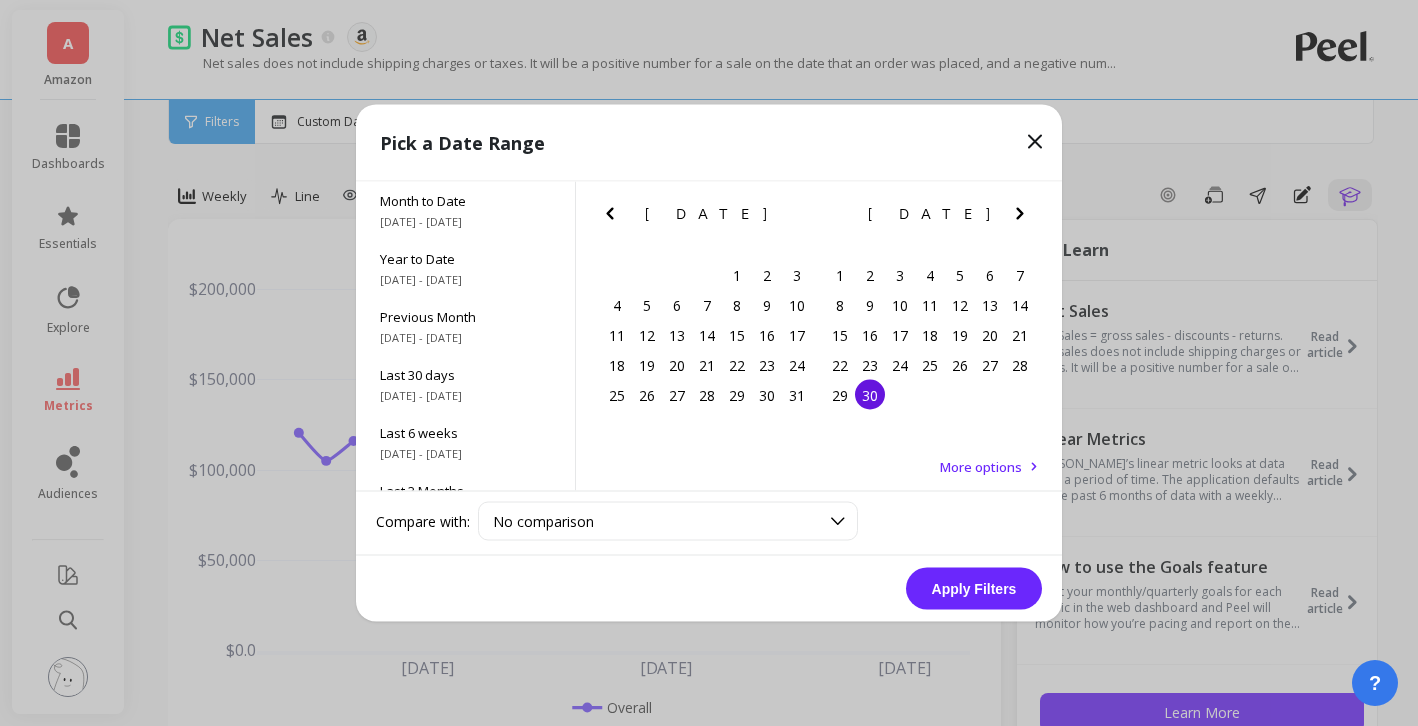 click 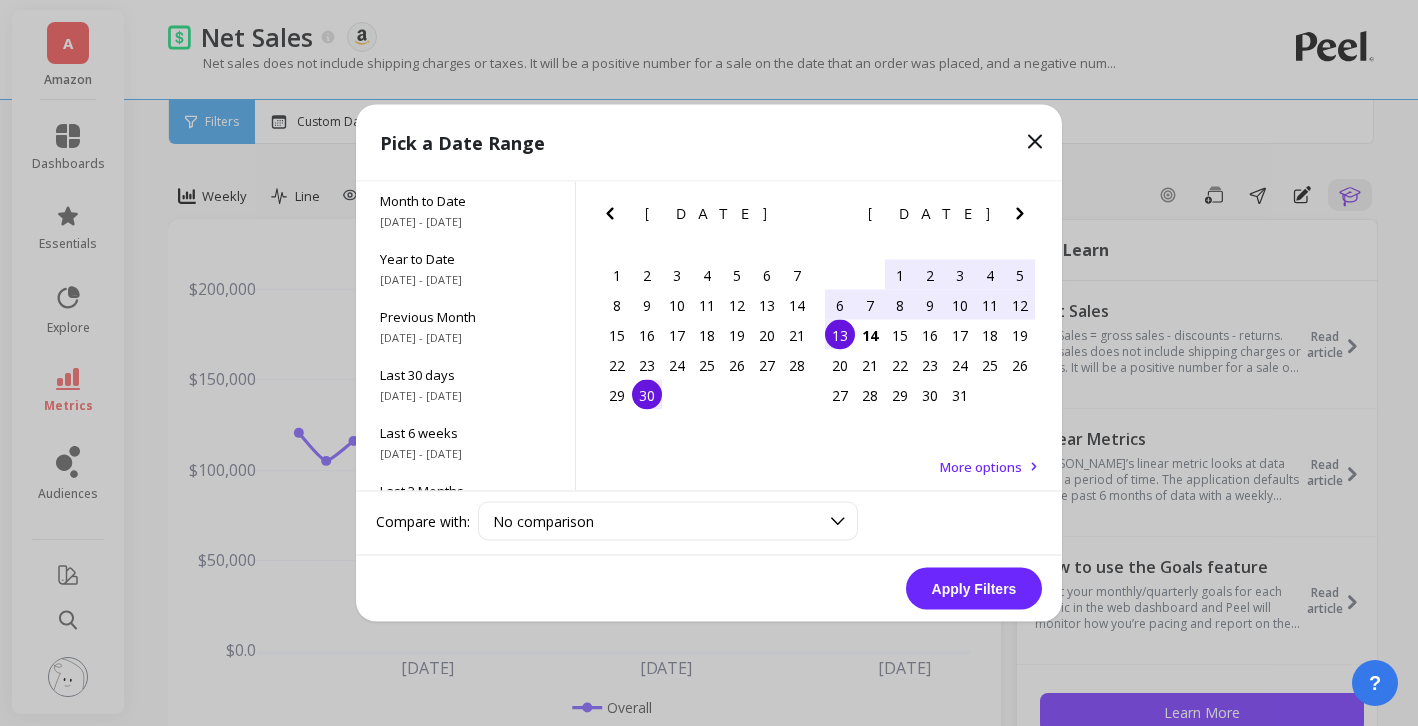 click on "13" at bounding box center [840, 335] 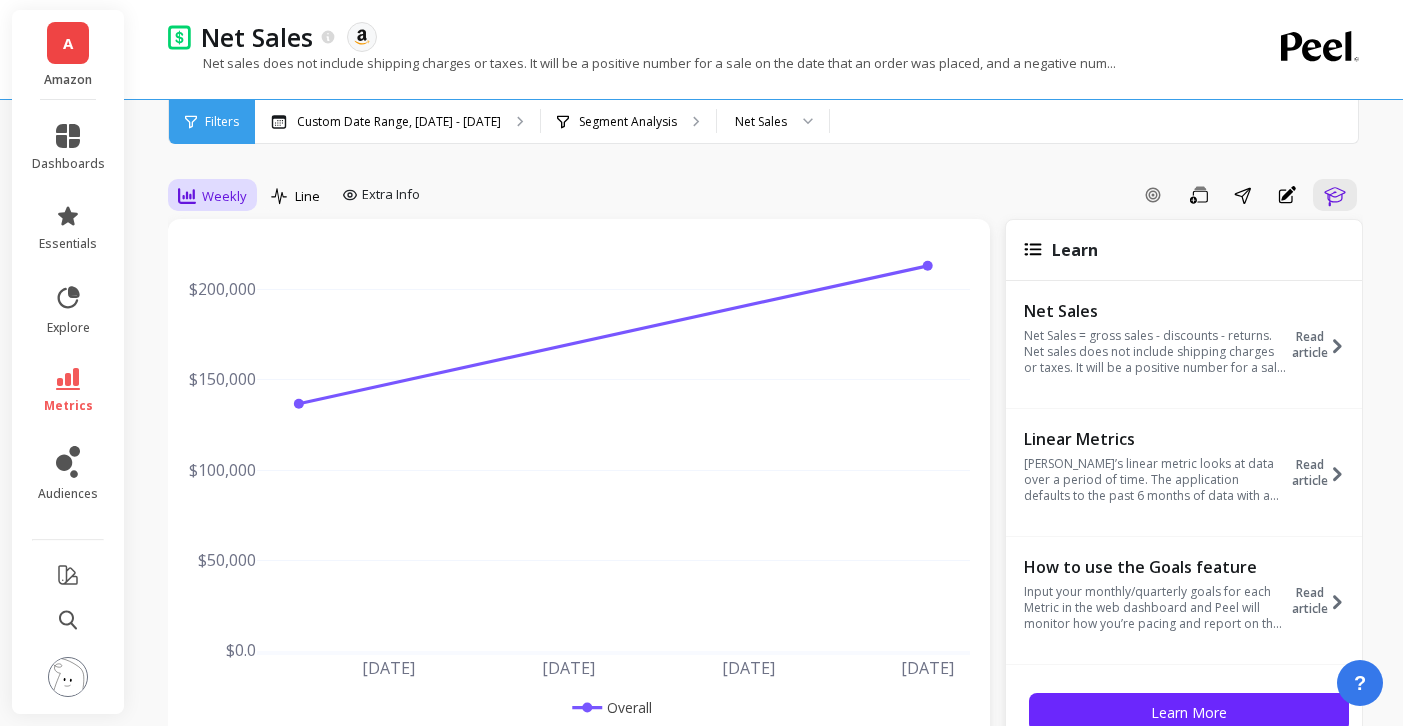 click on "Weekly" at bounding box center [224, 196] 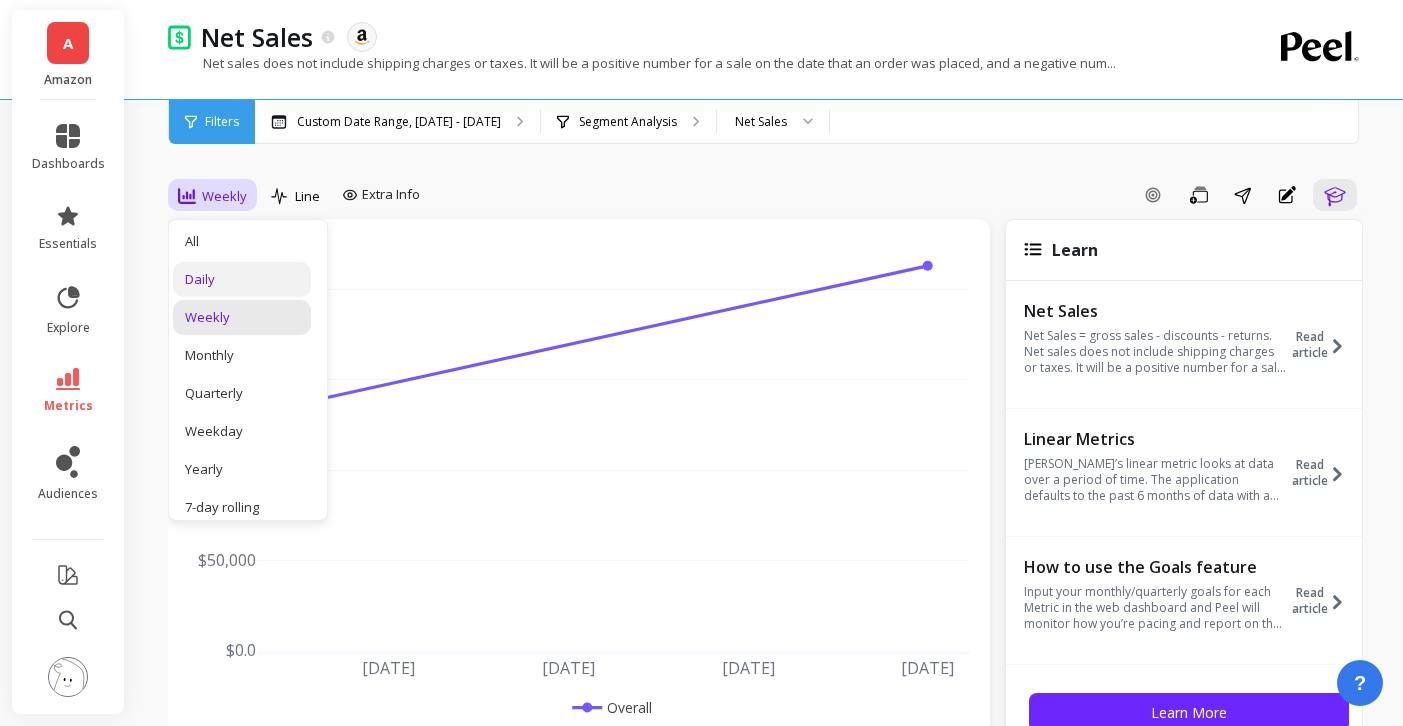 click on "Daily" at bounding box center [242, 279] 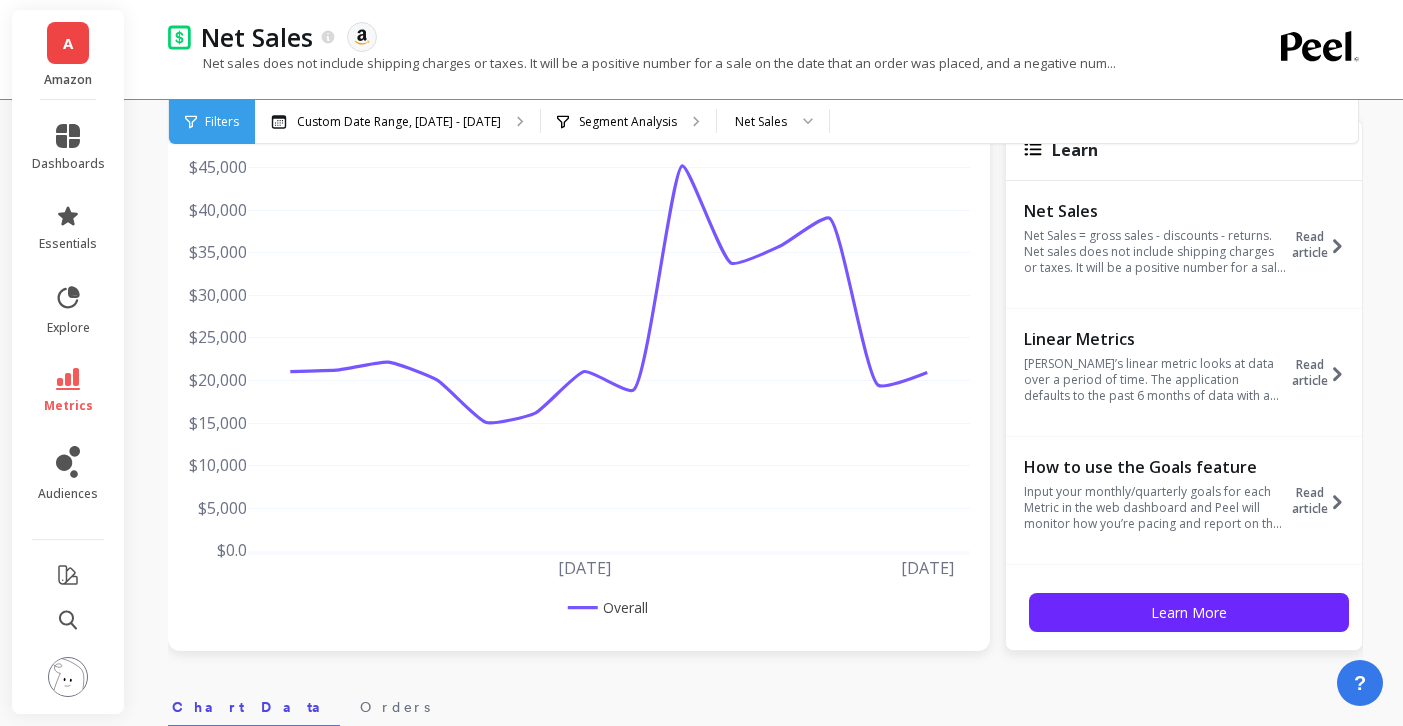 scroll, scrollTop: 99, scrollLeft: 0, axis: vertical 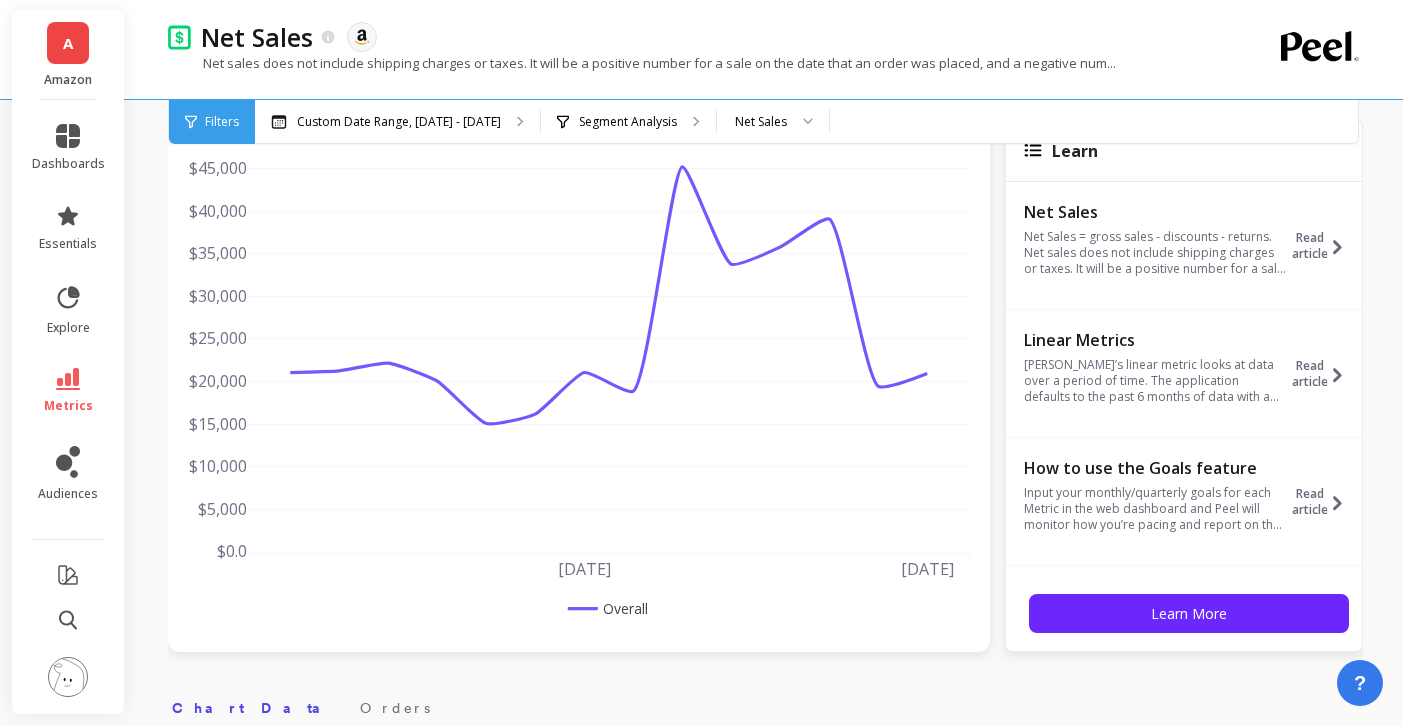 click on "Net sales does not include shipping charges or taxes. It will be a positive number for a sale on the date that an order was placed, and a negative number for a return on the date that an order was refunded. Net sales does not include shipping charges or taxes. It will be a positive number for a sale on the date that an order was placed, and a negative num..." at bounding box center (683, 73) 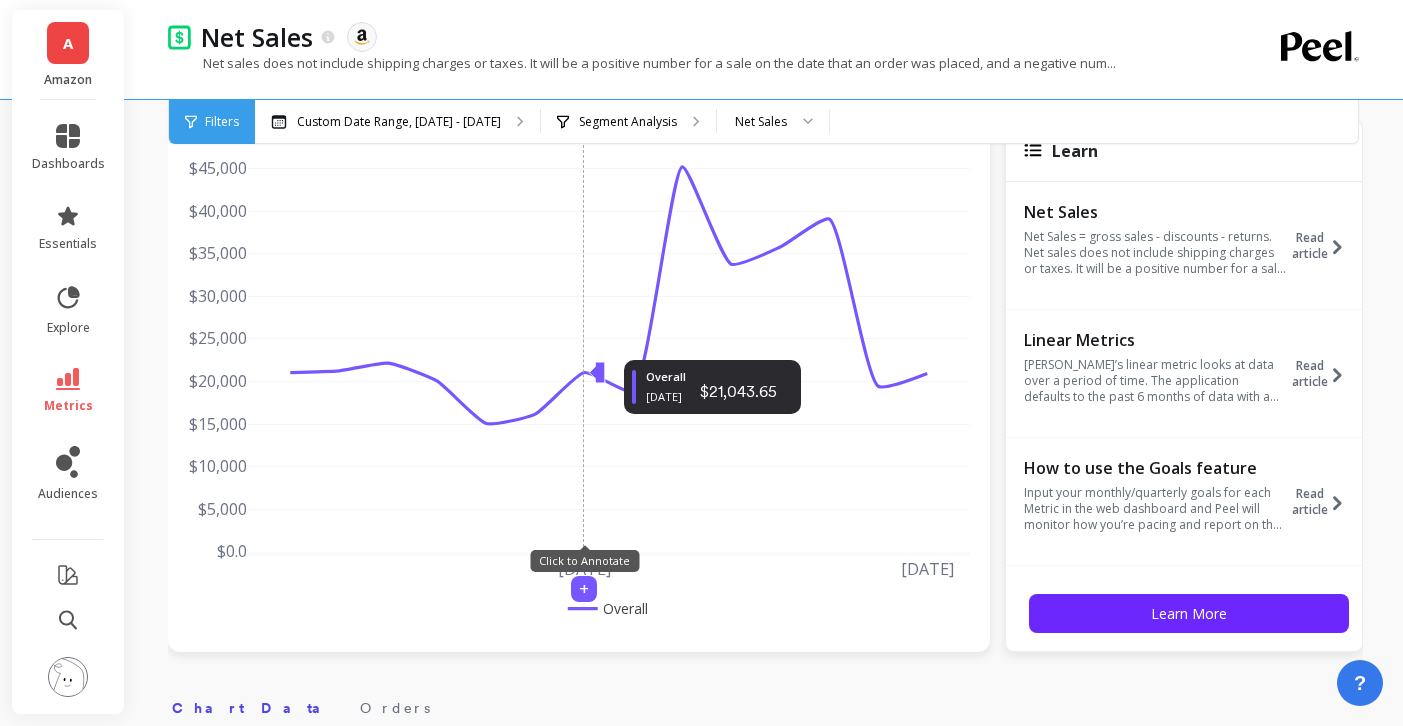 scroll, scrollTop: 0, scrollLeft: 0, axis: both 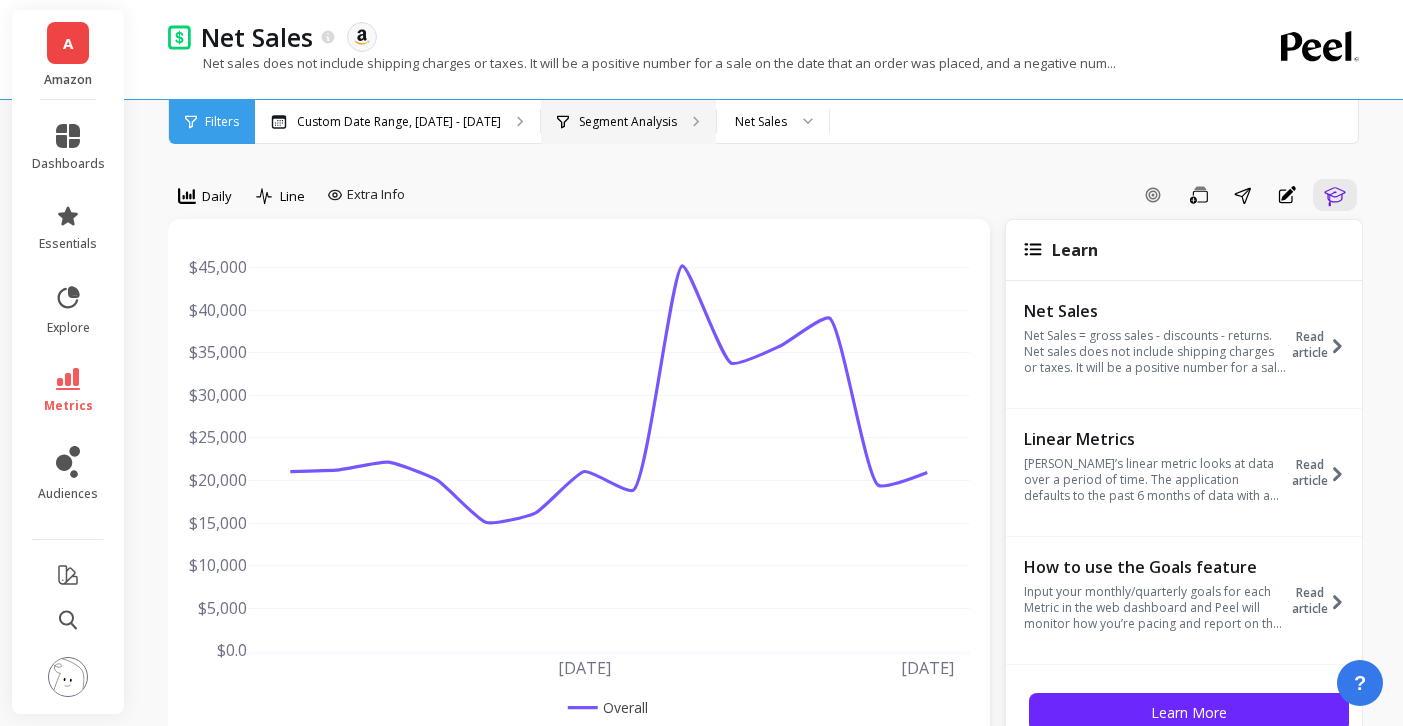 click on "Segment Analysis" at bounding box center [628, 122] 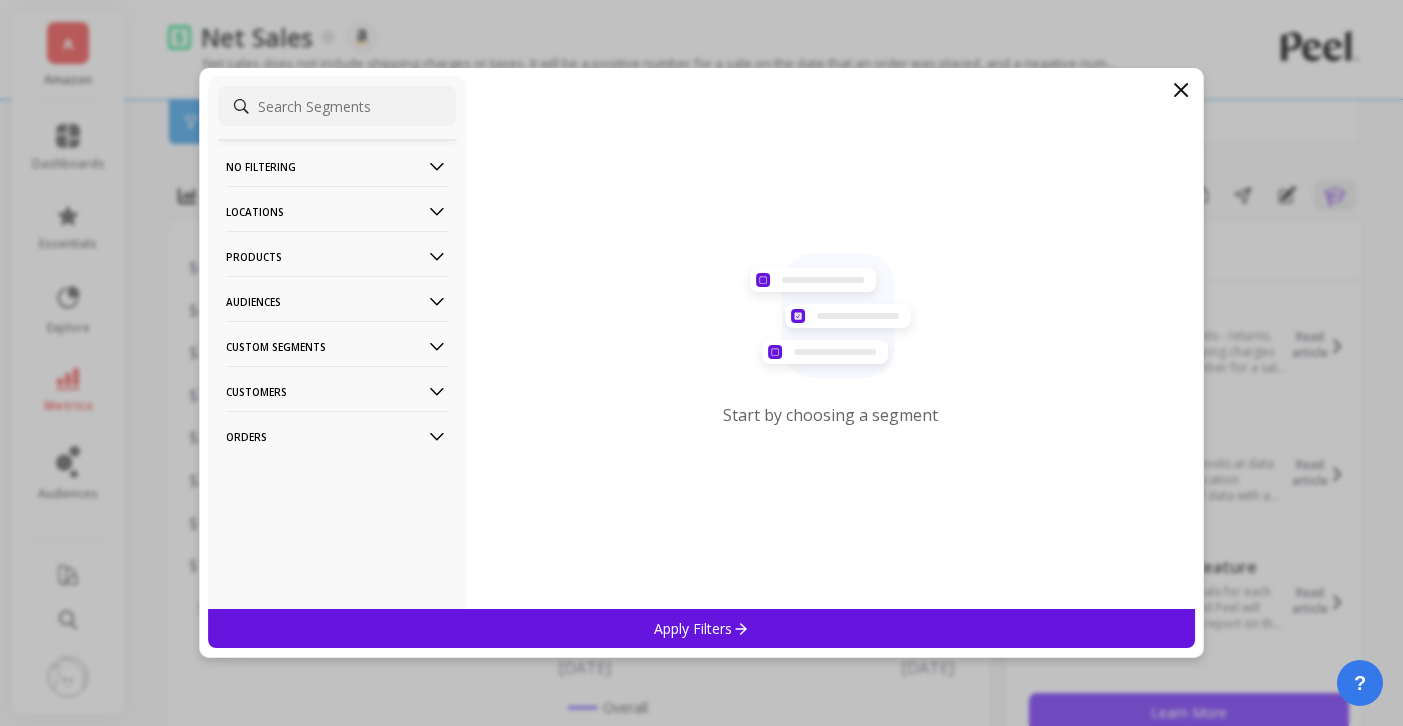 click on "Products" at bounding box center [337, 256] 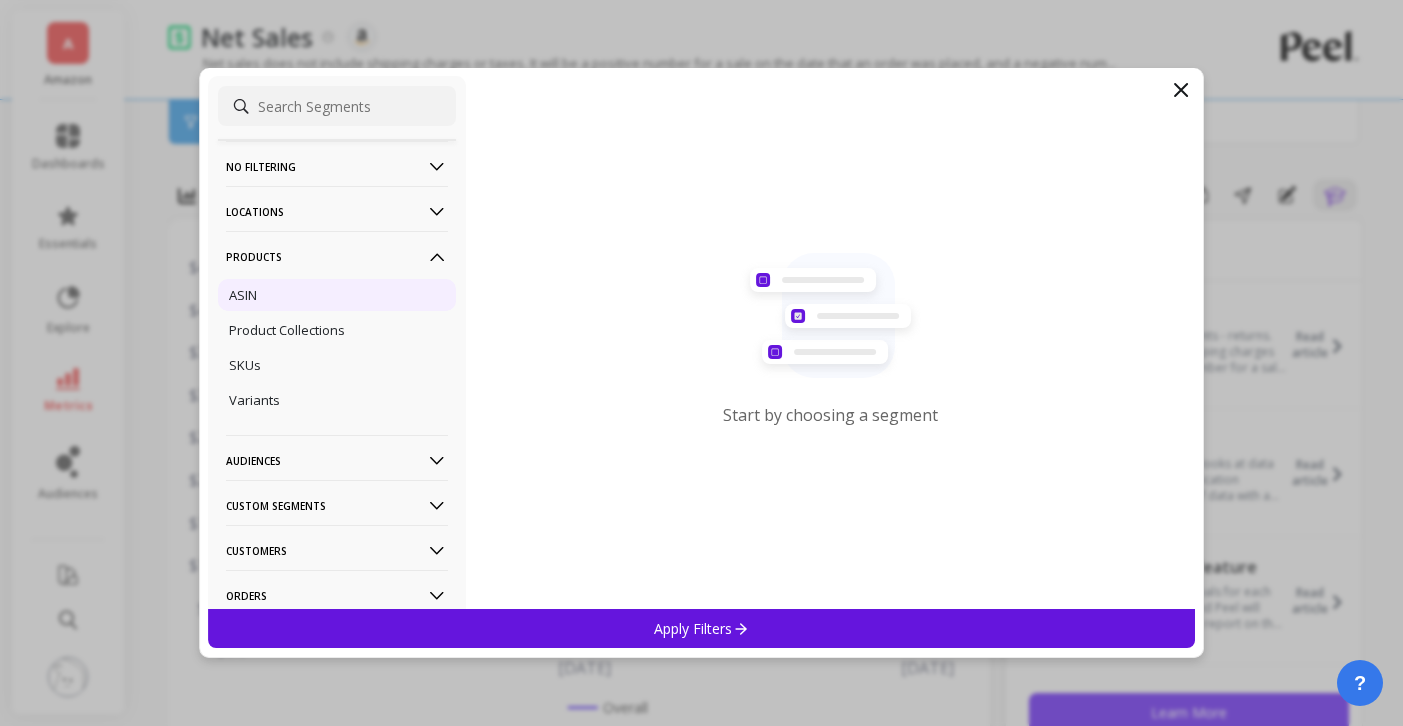 click on "ASIN" at bounding box center [337, 295] 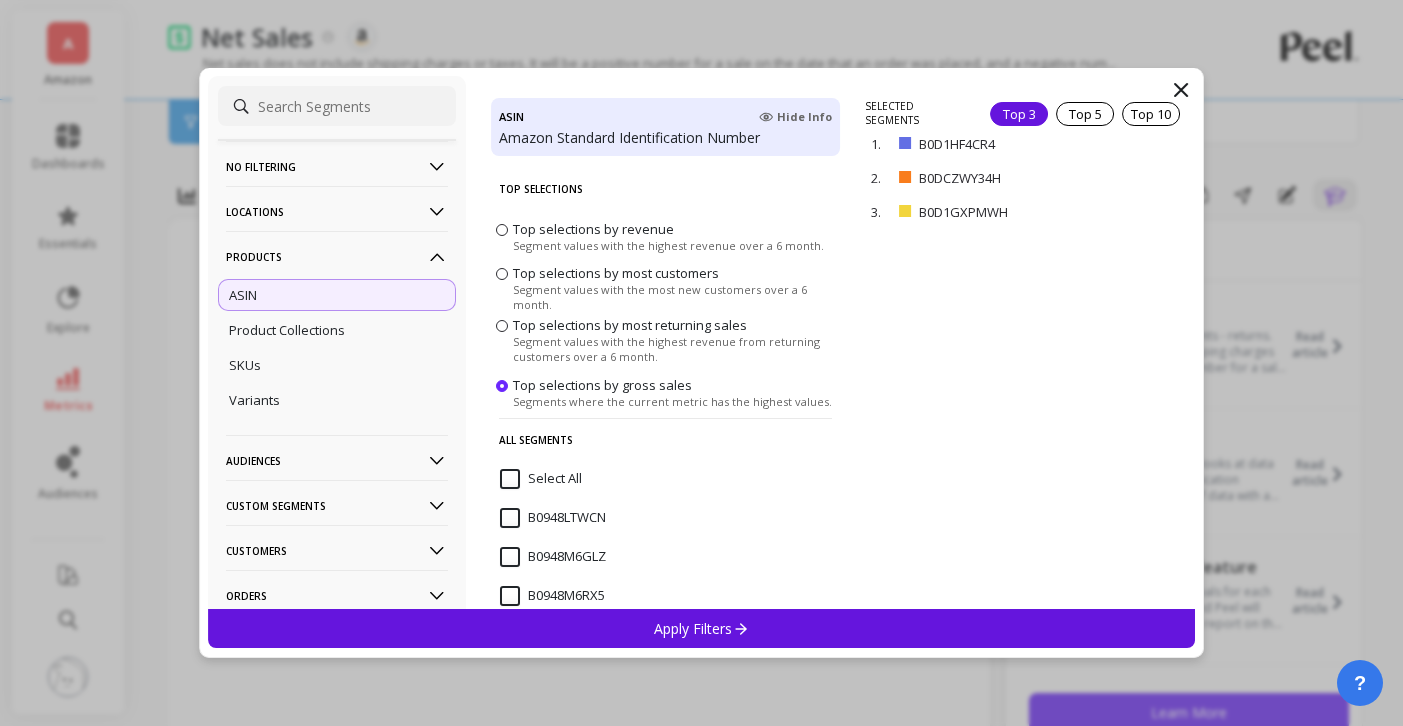 click on "Select All" at bounding box center [665, 490] 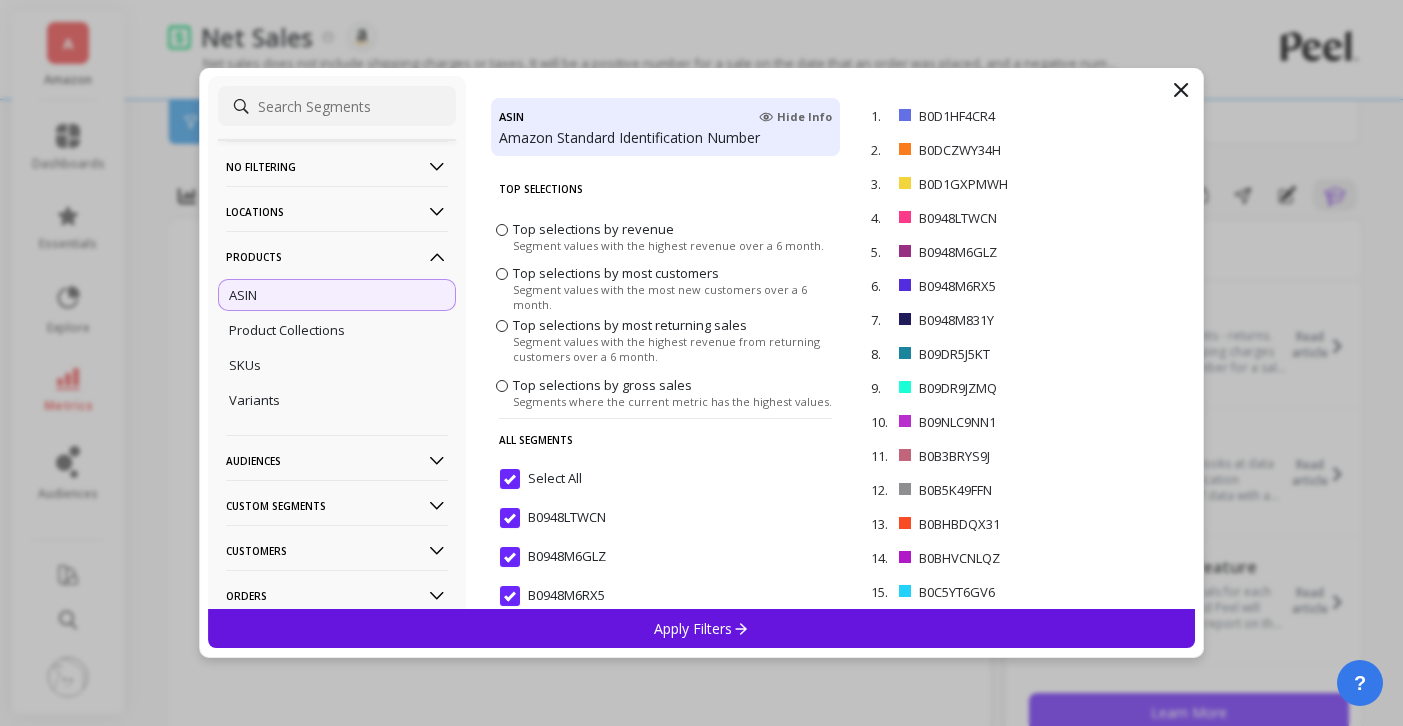 click on "Apply Filters" at bounding box center (702, 628) 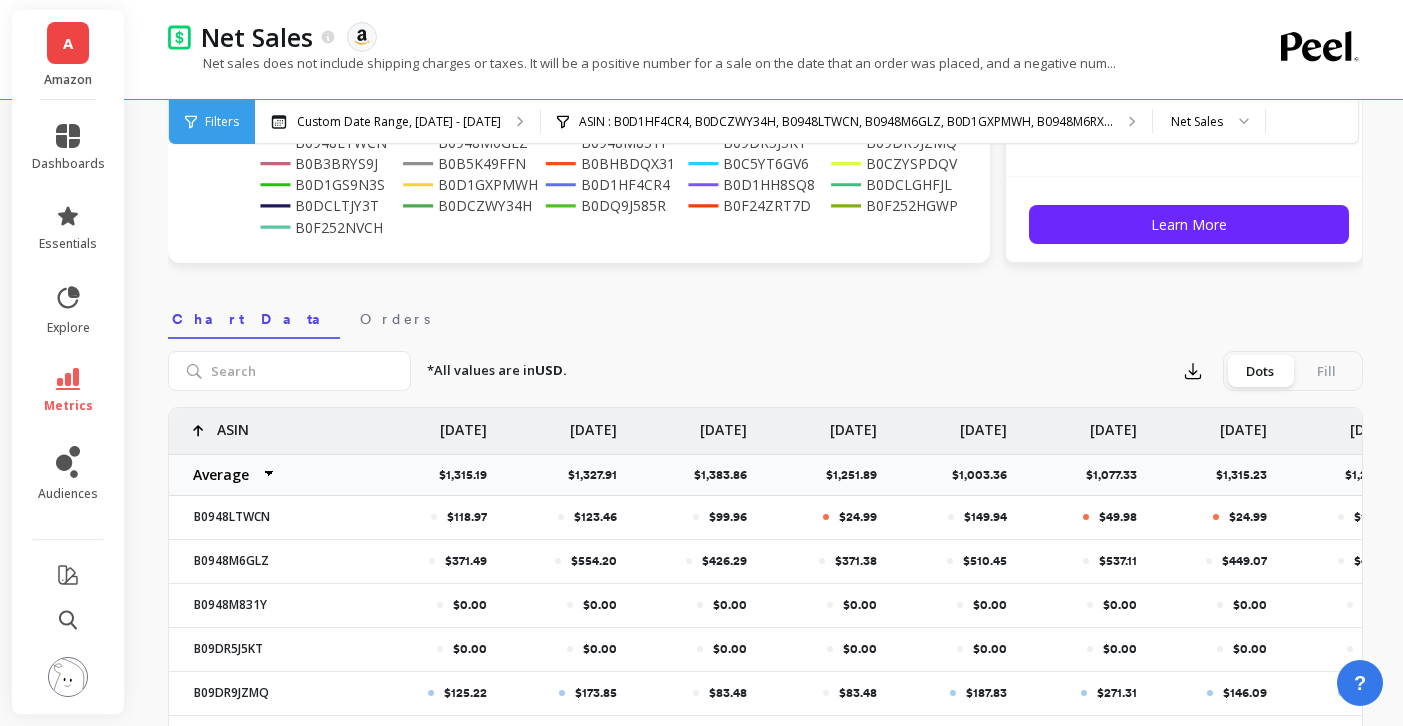 scroll, scrollTop: 504, scrollLeft: 0, axis: vertical 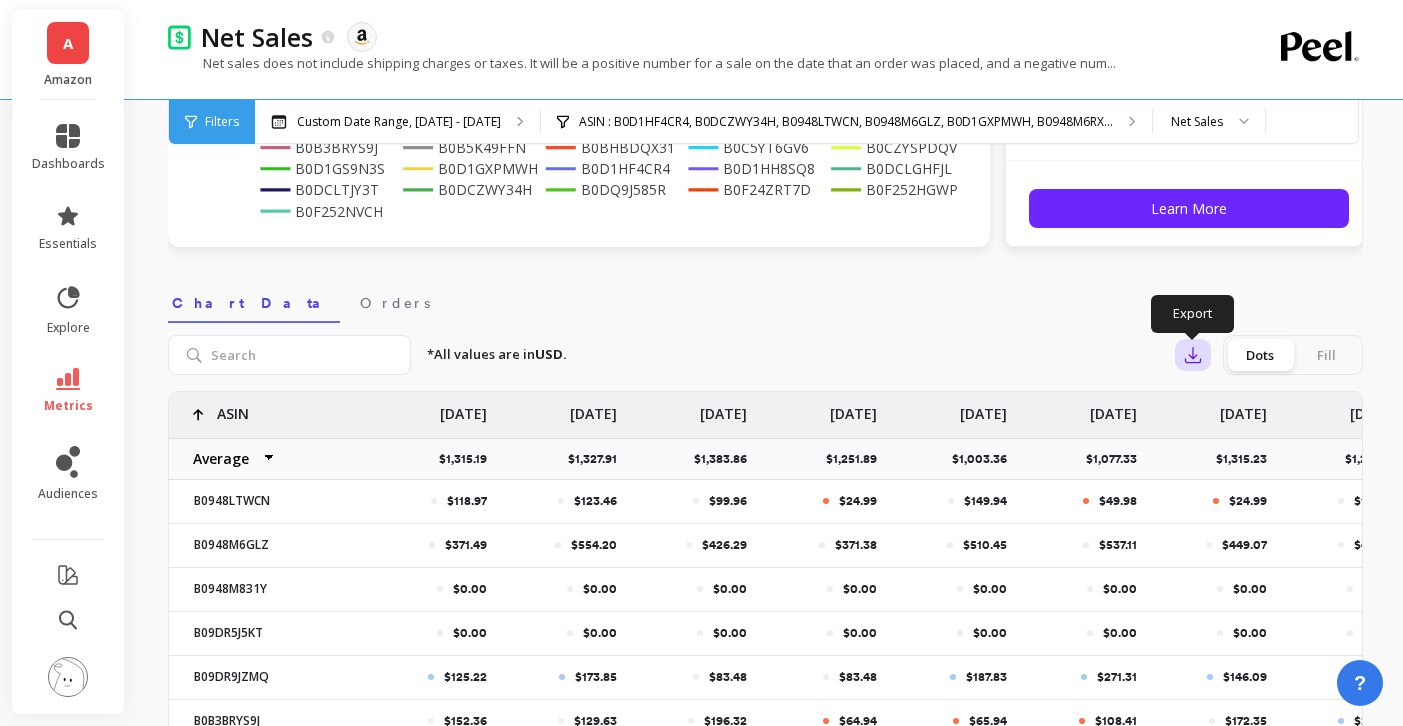 click 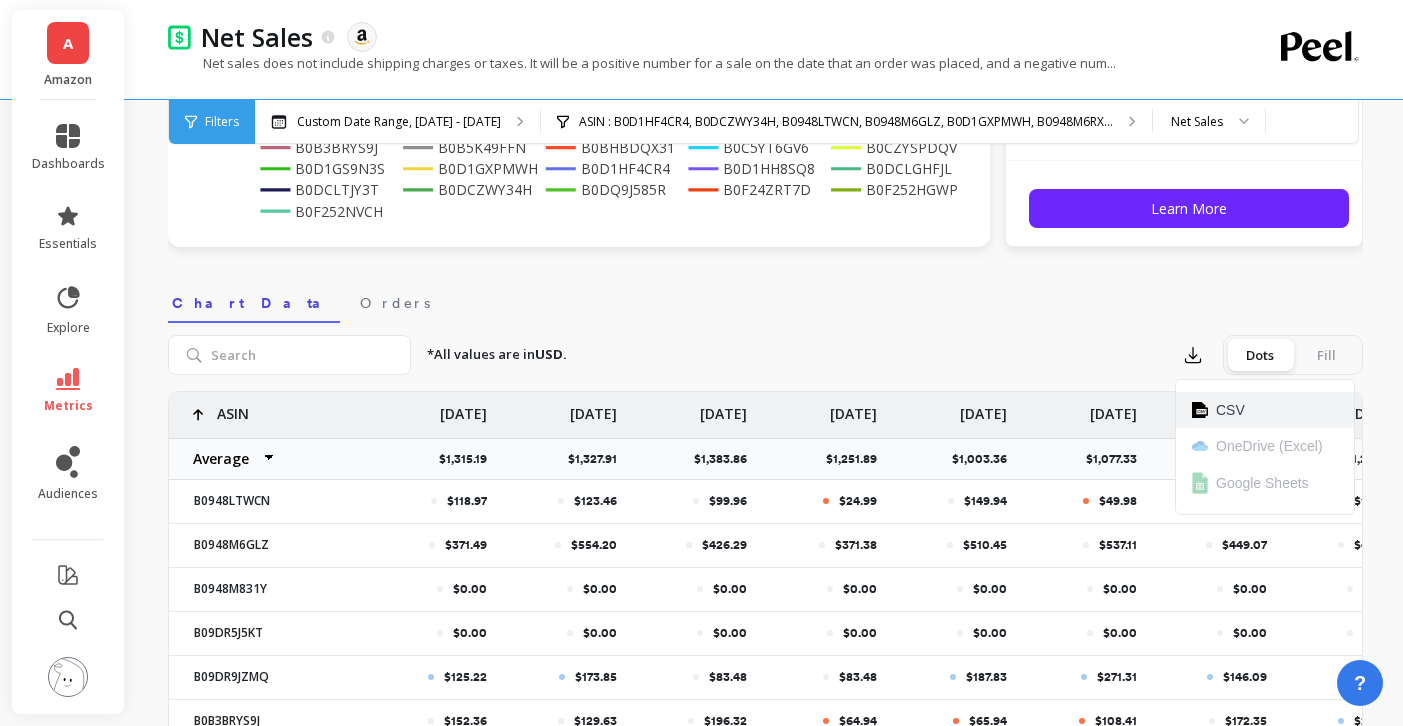 click on "CSV" at bounding box center (1265, 410) 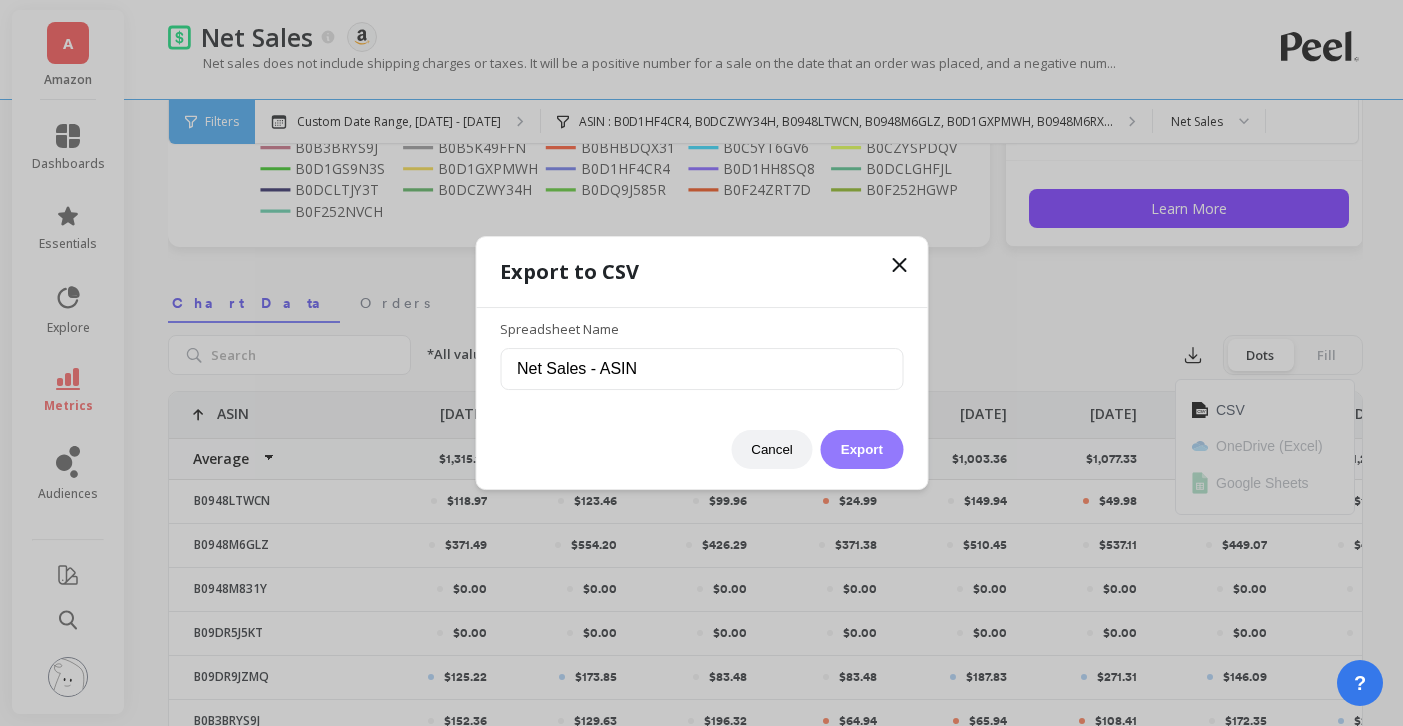click on "Export" at bounding box center (862, 449) 